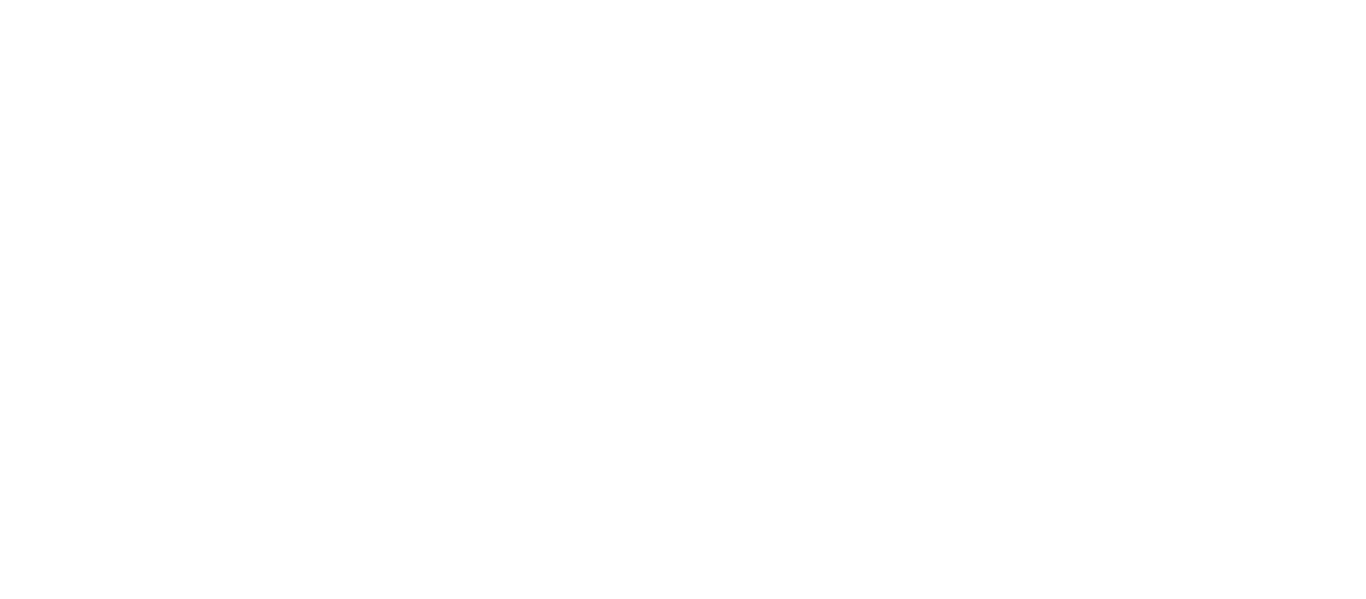 scroll, scrollTop: 0, scrollLeft: 0, axis: both 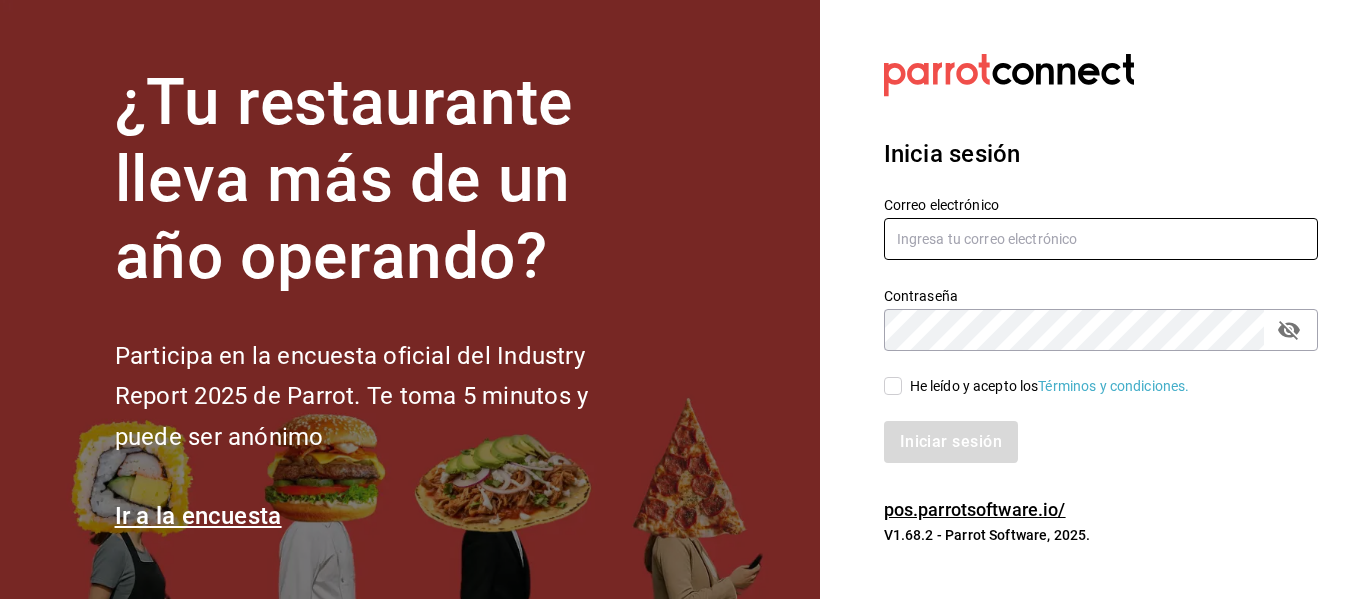 type on "mochomos.arcos@example.com" 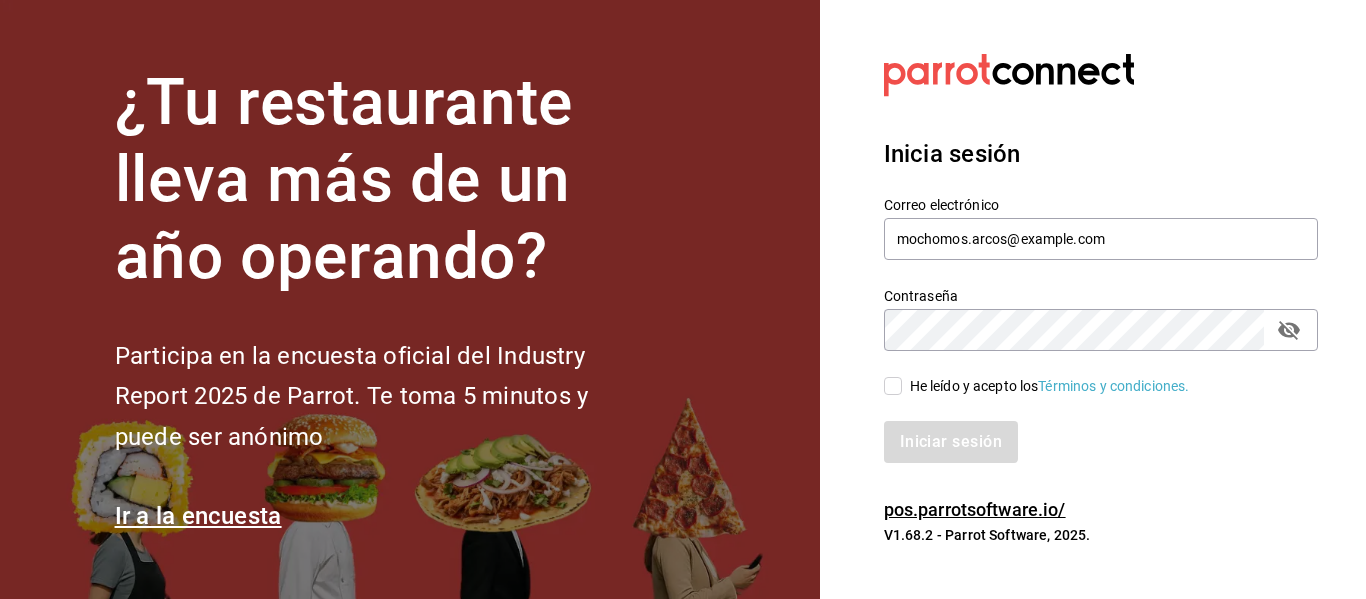 click on "He leído y acepto los  Términos y condiciones." at bounding box center [893, 386] 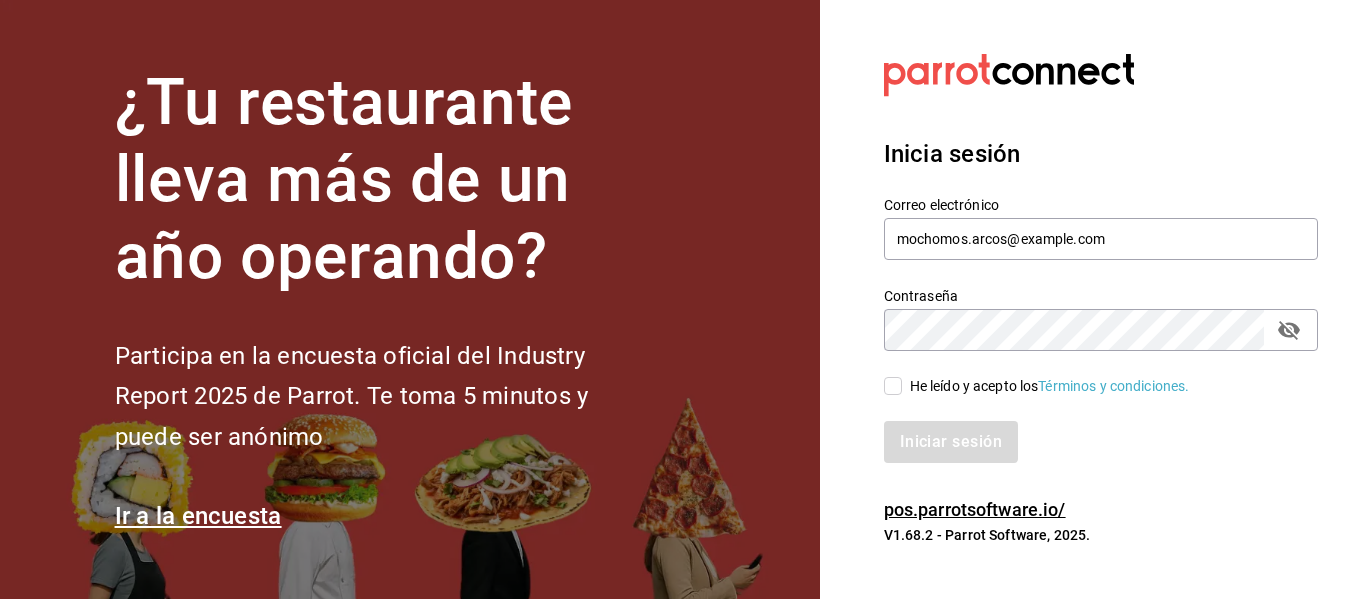 checkbox on "true" 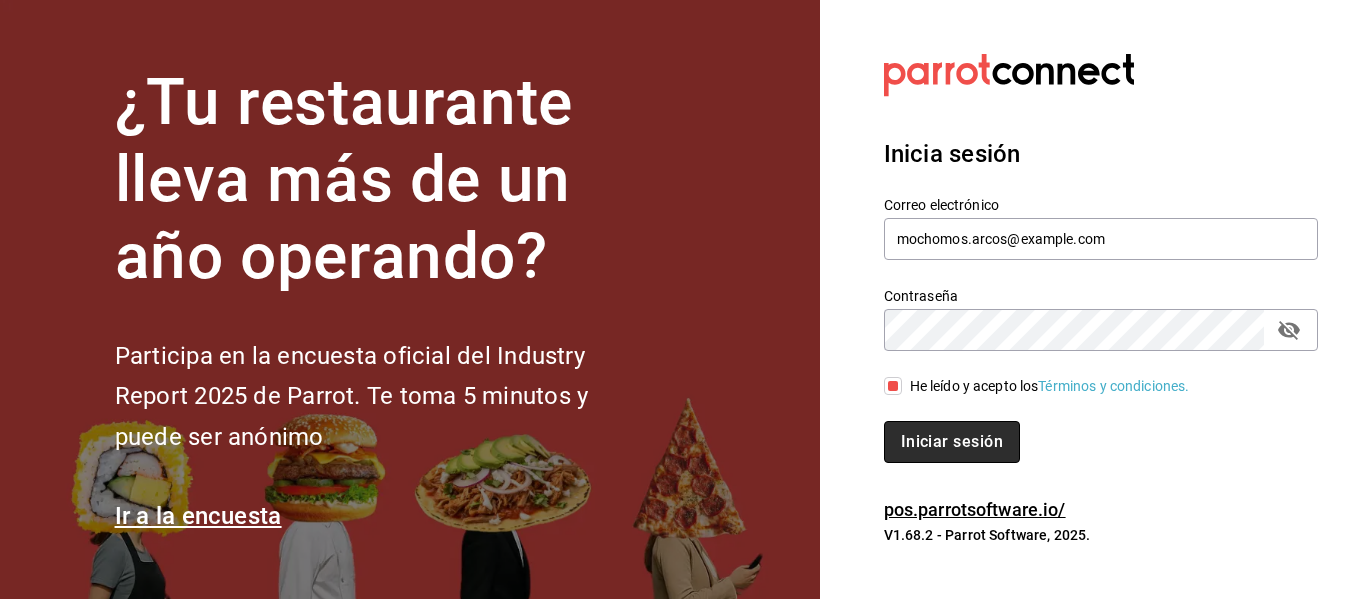 click on "Iniciar sesión" at bounding box center (952, 442) 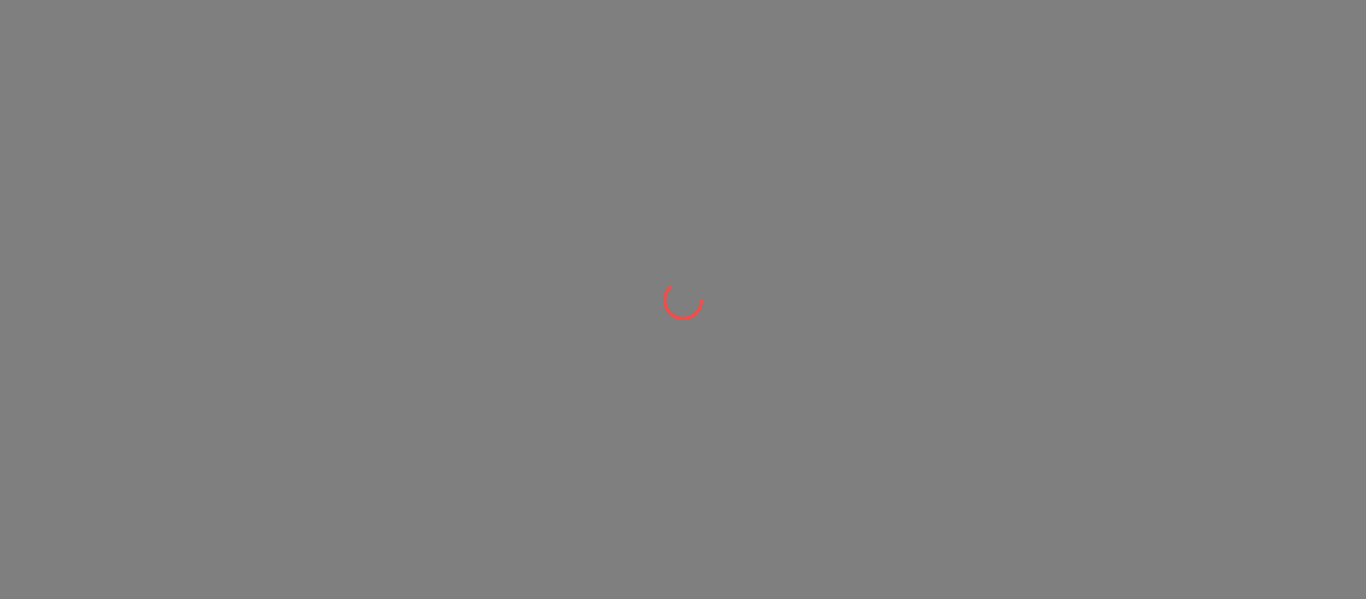 scroll, scrollTop: 0, scrollLeft: 0, axis: both 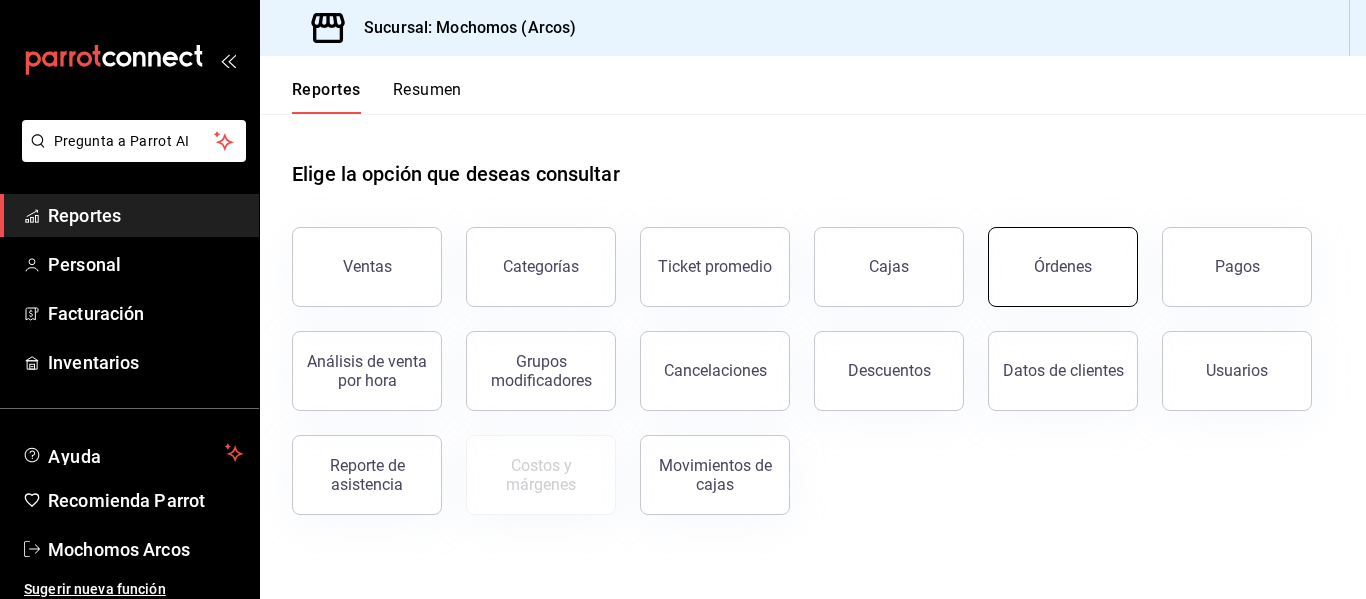 click on "Órdenes" at bounding box center [1063, 266] 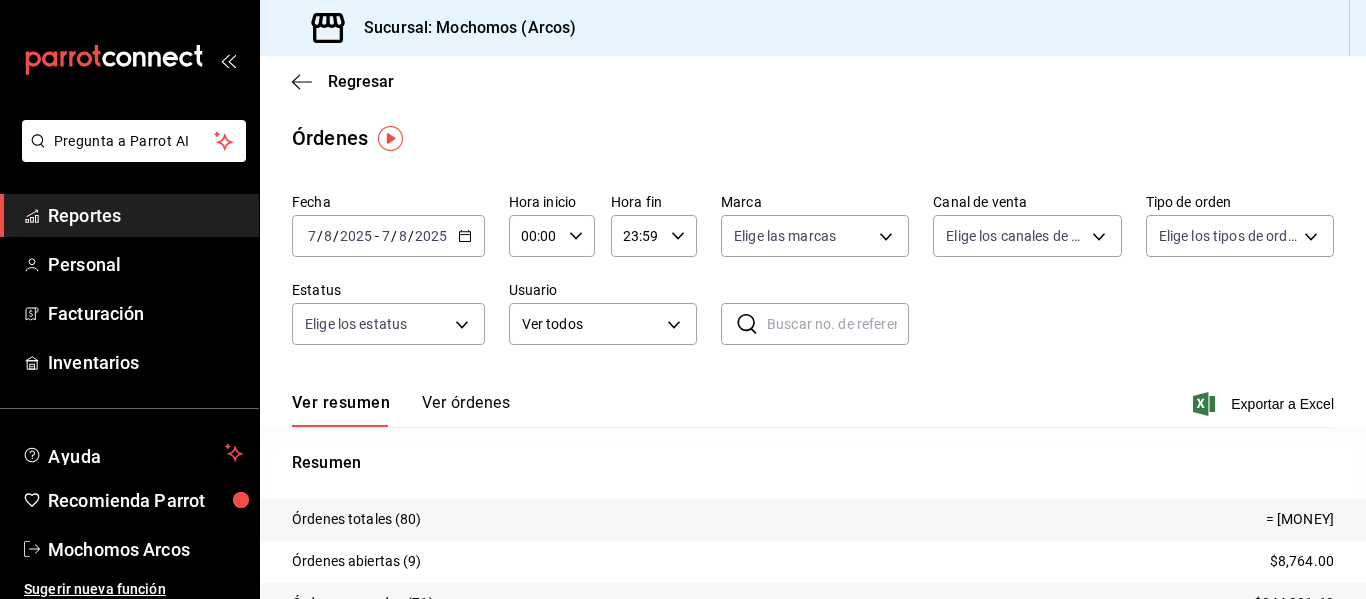 click 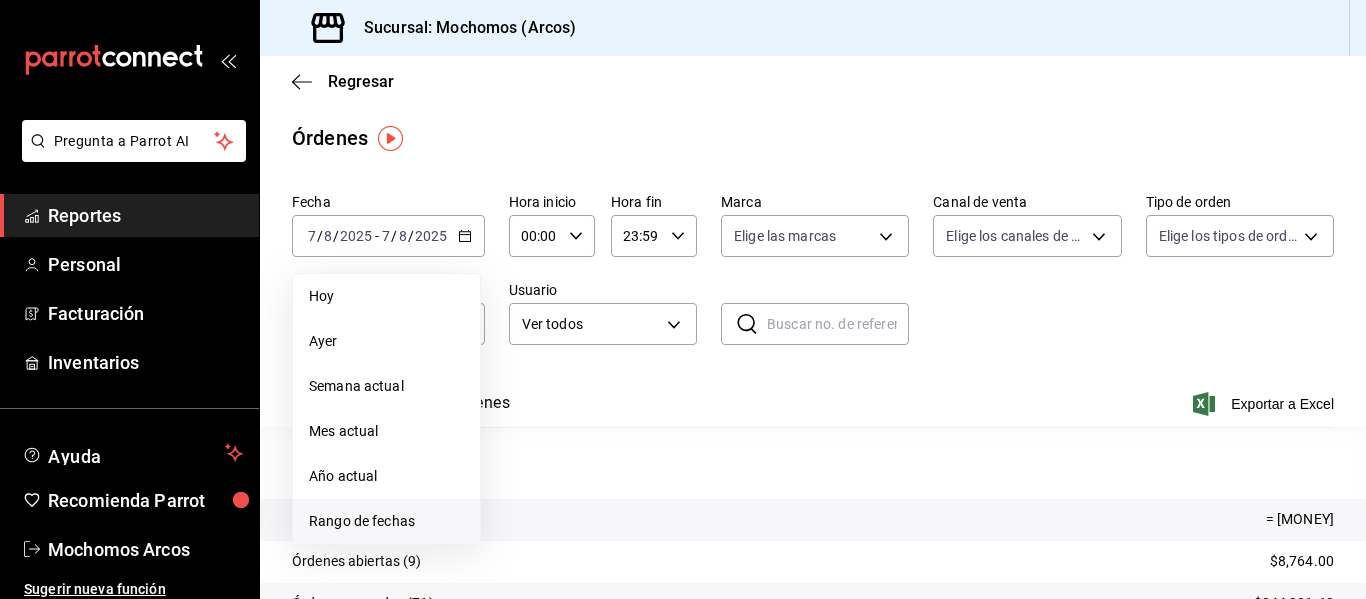 click on "Rango de fechas" at bounding box center (386, 521) 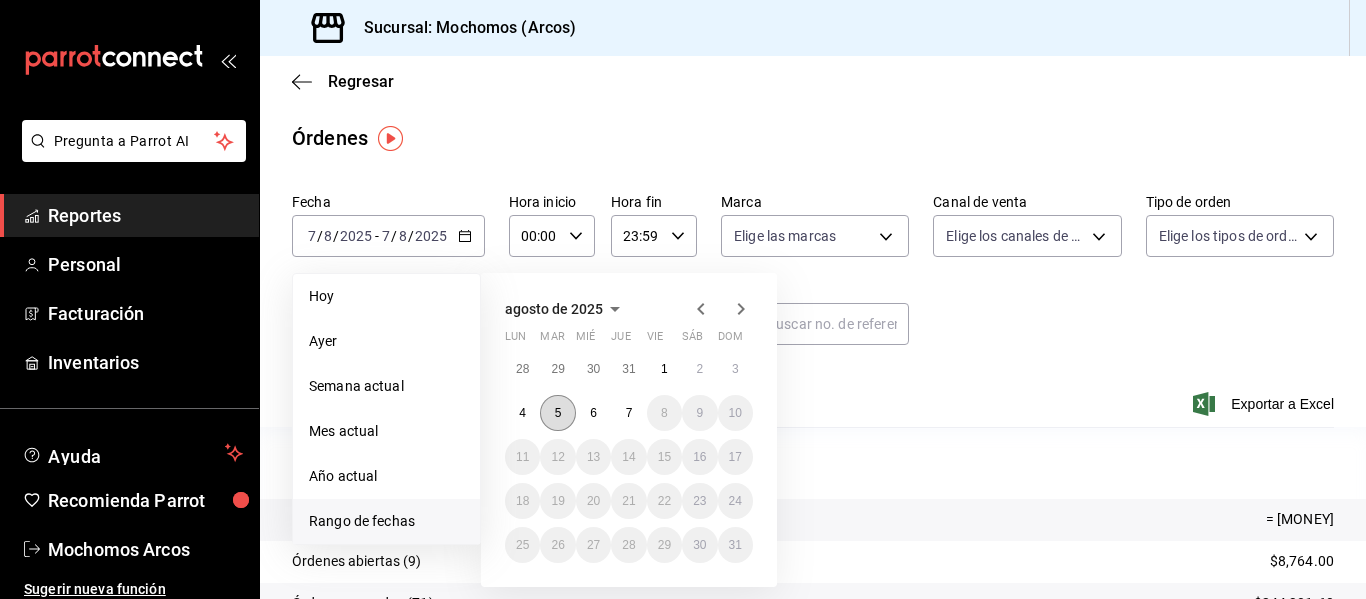 click on "5" at bounding box center [558, 413] 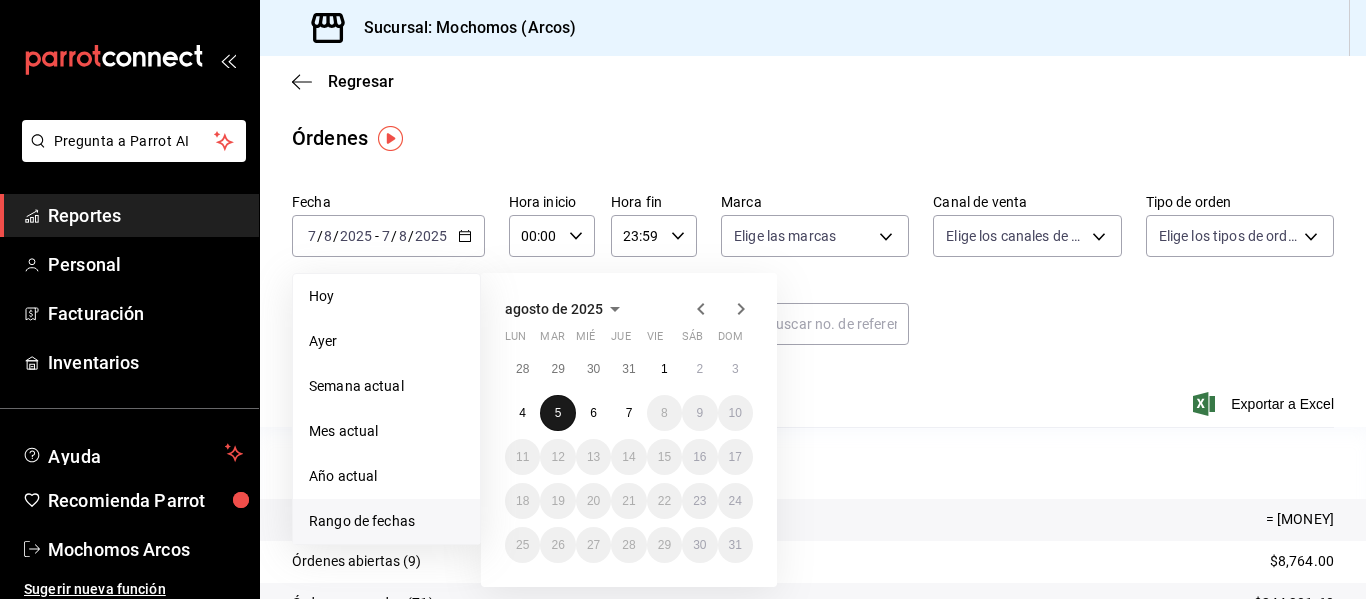 click on "5" at bounding box center [558, 413] 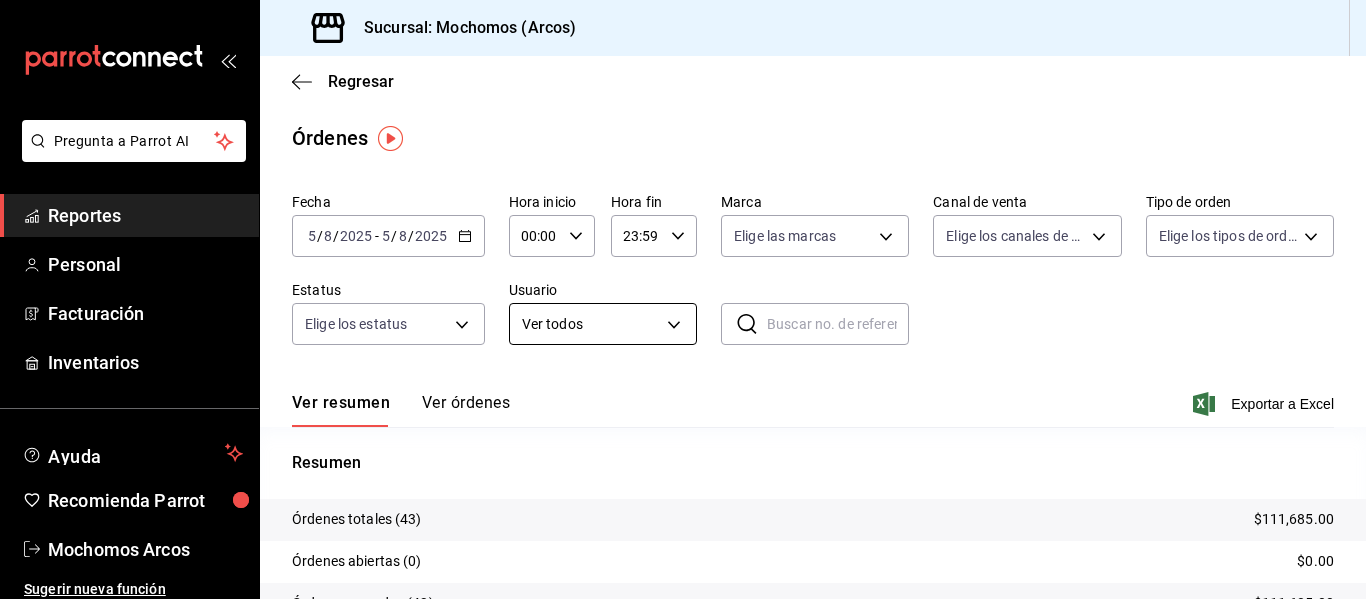click on "Pregunta a Parrot AI Reportes   Personal   Facturación   Inventarios   Ayuda Recomienda Parrot   Mochomos Arcos   Sugerir nueva función   Sucursal: Mochomos (Arcos) Regresar Órdenes Fecha 2025-08-05 5 / 8 / 2025 - 2025-08-05 5 / 8 / 2025 Hora inicio 00:00 Hora inicio Hora fin 23:59 Hora fin Marca Elige las marcas Canal de venta Elige los canales de venta Tipo de orden Elige los tipos de orden Estatus Elige los estatus Usuario Ver todos ALL ​ ​ Ver resumen Ver órdenes Exportar a Excel Resumen Órdenes totales (43) $111,685.00 Órdenes abiertas (0) $0.00 Órdenes cerradas (43) $111,685.00 Órdenes canceladas (0) $0.00 Órdenes negadas (0) $0.00 ¿Quieres ver el consumo promedio por orden y comensal? Ve al reporte de Ticket promedio Pregunta a Parrot AI Reportes   Personal   Facturación   Inventarios   Ayuda Recomienda Parrot   Mochomos Arcos   Sugerir nueva función   GANA 1 MES GRATIS EN TU SUSCRIPCIÓN AQUÍ Ver video tutorial Ir a video Visitar centro de ayuda ([PHONE]) Visitar centro de ayuda" at bounding box center [683, 299] 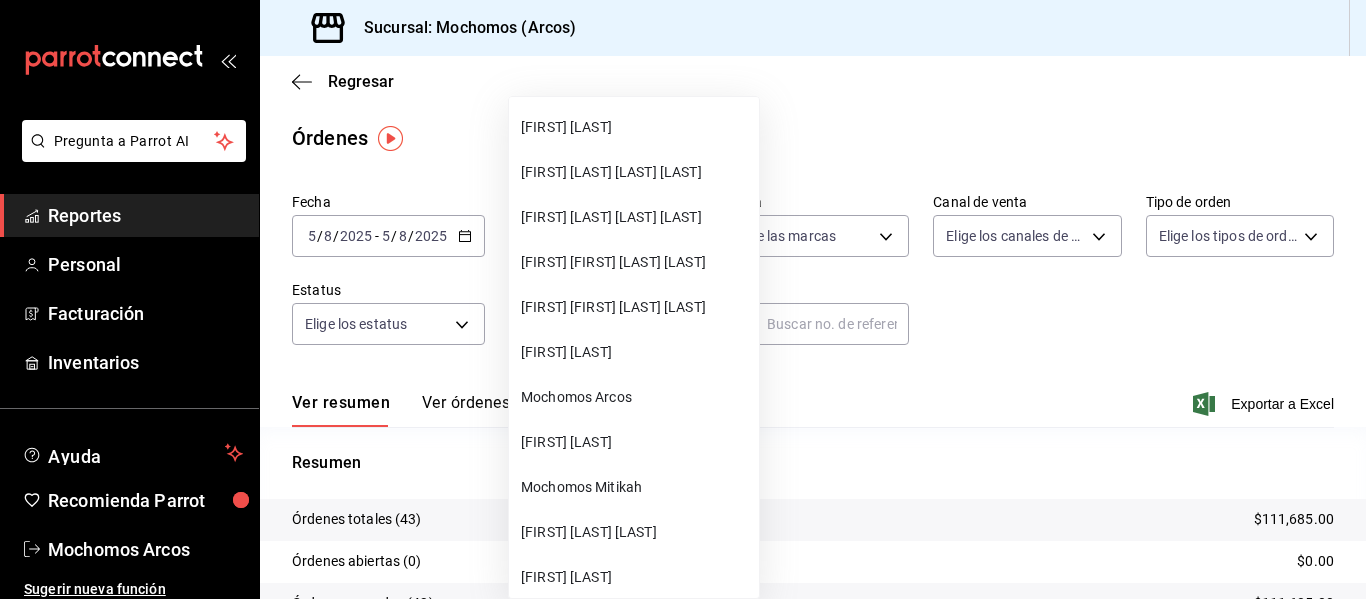 scroll, scrollTop: 47126, scrollLeft: 0, axis: vertical 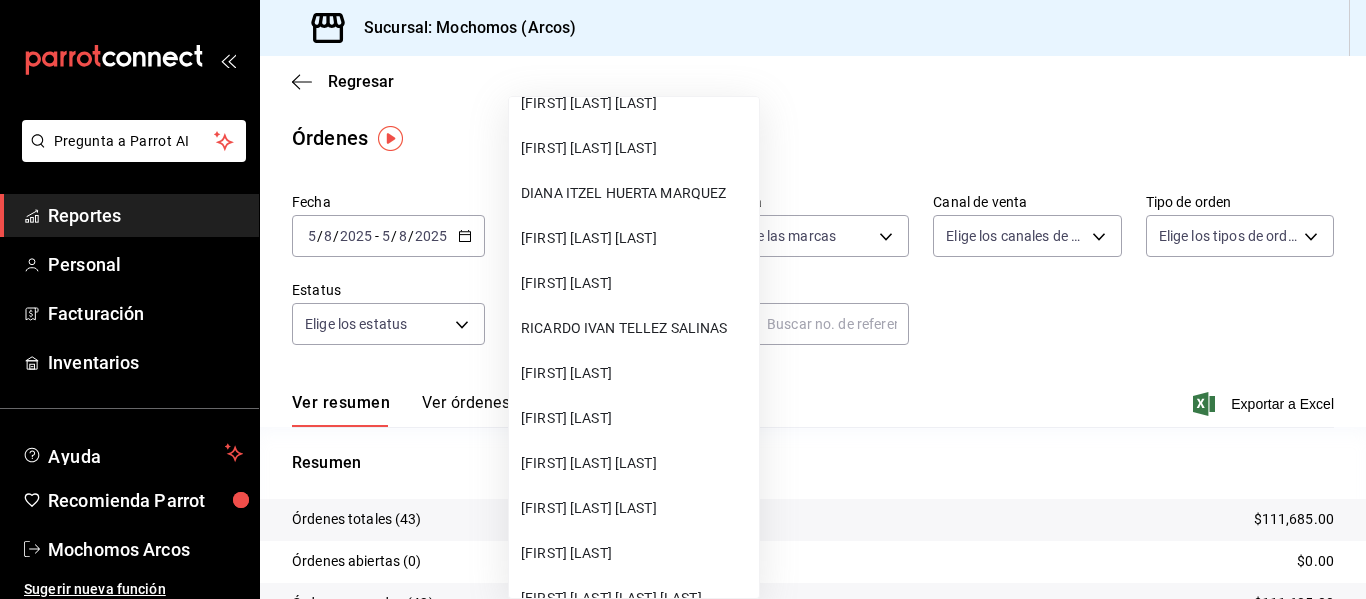 click on "[FIRST] [LAST]" at bounding box center [636, 418] 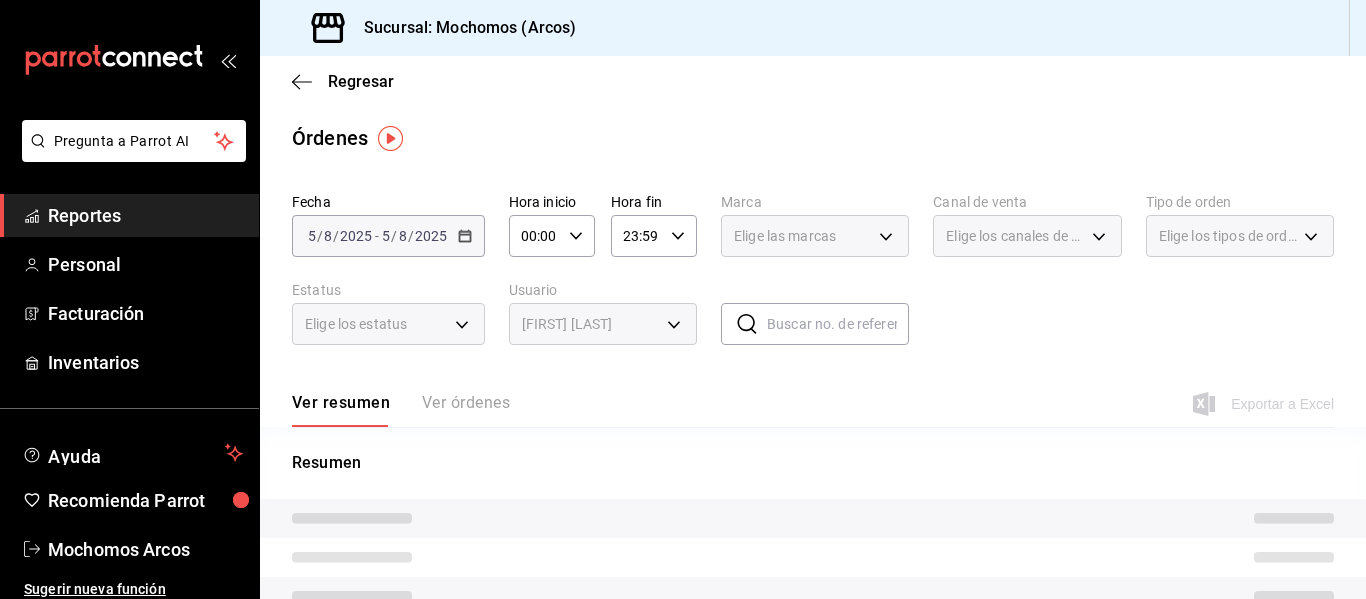 type on "067da02e-3c7f-4c43-9f1b-7d1702d89d10" 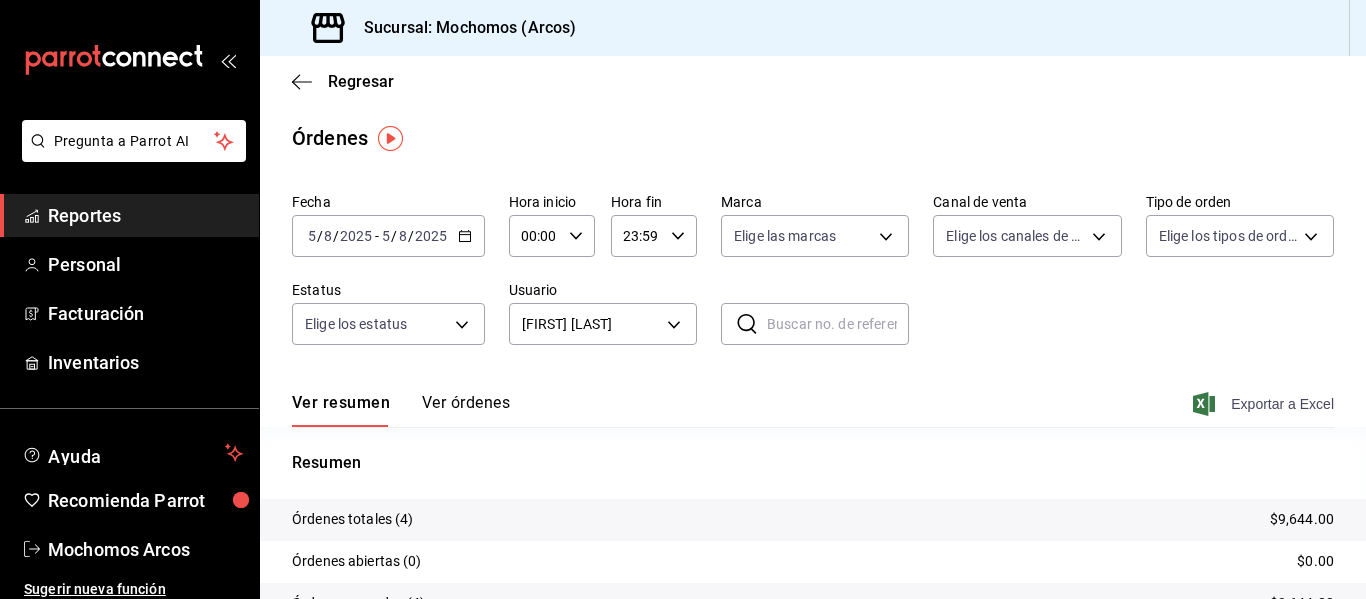 click on "Exportar a Excel" at bounding box center [1265, 404] 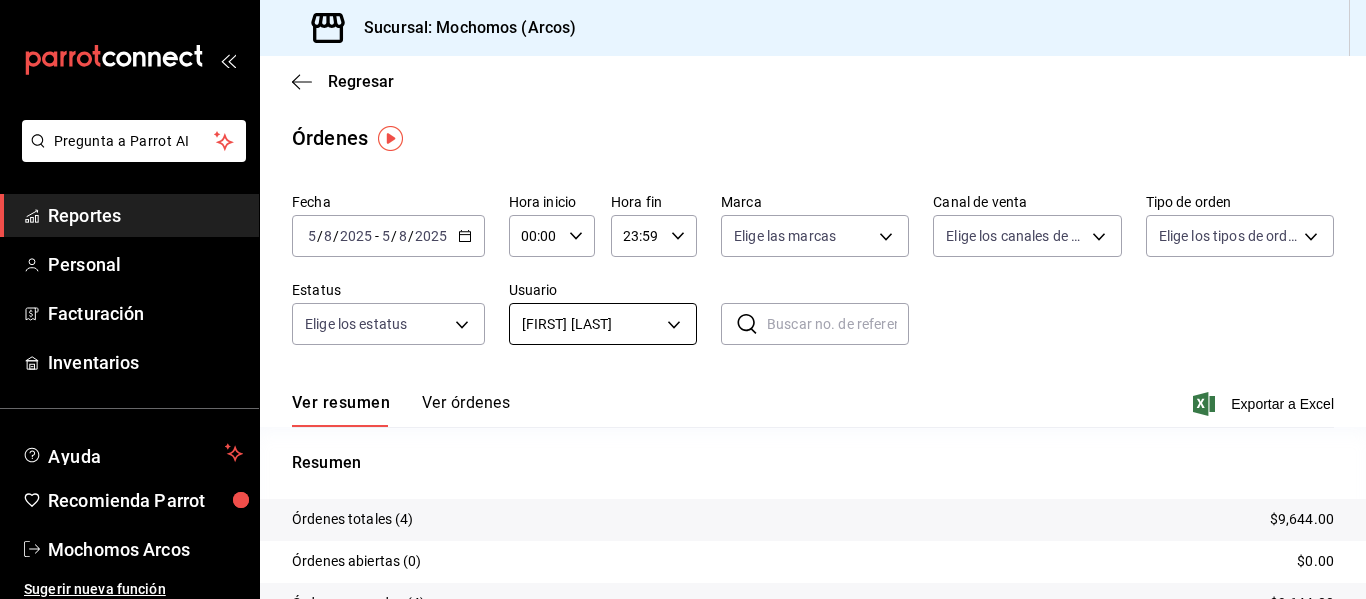 click on "Pregunta a Parrot AI Reportes Personal Facturación Inventarios Ayuda Recomienda Parrot Mochomos Arcos Sugerir nueva función Sucursal: Mochomos (Arcos) Regresar Órdenes Fecha 2025-08-05 5 / 8 / 2025 - 2025-08-05 5 / 8 / 2025 Hora inicio 00:00 Hora inicio Hora fin 23:59 Hora fin Marca Elige las marcas Canal de venta Elige los canales de venta Tipo de orden Elige los tipos de orden Estatus Elige los estatus Usuario [FIRST] [FIRST] [LAST] [LAST] ​ ​ Ver resumen Ver órdenes Exportar a Excel Resumen Órdenes totales (4) $9,644.00 Órdenes abiertas (0) $0.00 Órdenes cerradas (4) $9,644.00 Órdenes canceladas (0) $0.00 Órdenes negadas (0) $0.00 ¿Quieres ver el consumo promedio por orden y comensal? Ve al reporte de Ticket promedio Pregunta a Parrot AI Reportes Personal Facturación Inventarios Ayuda Recomienda Parrot Mochomos Arcos Sugerir nueva función GANA 1 MES GRATIS EN TU SUSCRIPCIÓN AQUÍ Ver video tutorial Ir a video (81) [PHONE]" at bounding box center [683, 299] 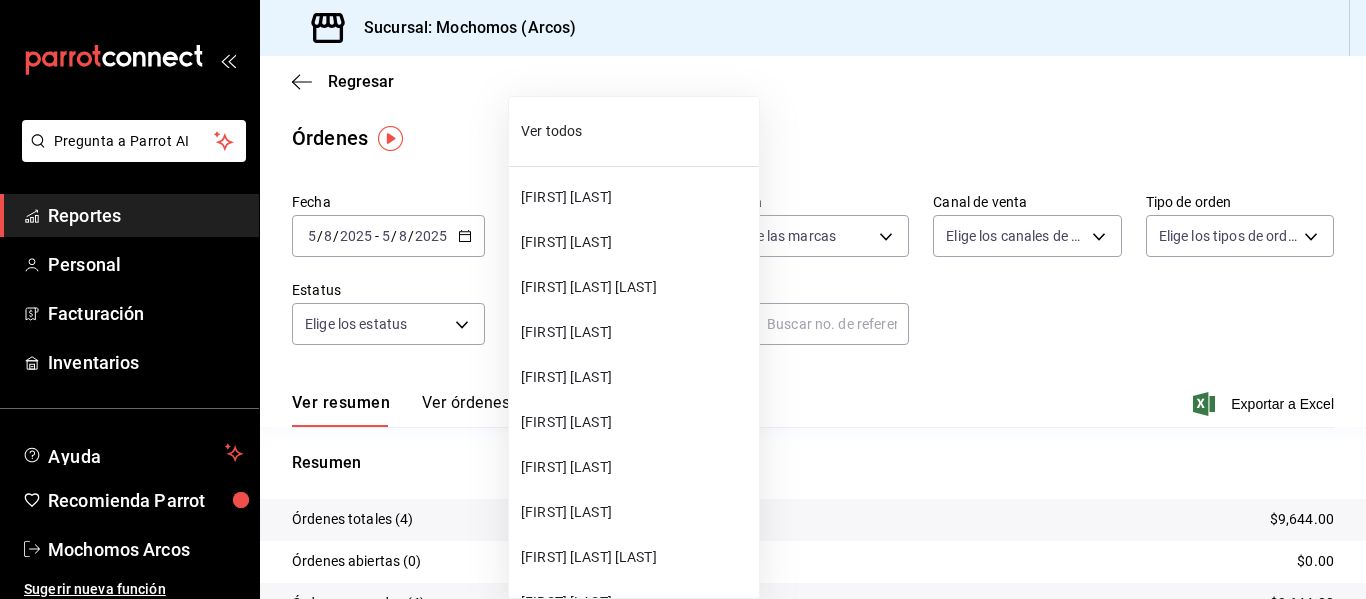 scroll, scrollTop: 49935, scrollLeft: 0, axis: vertical 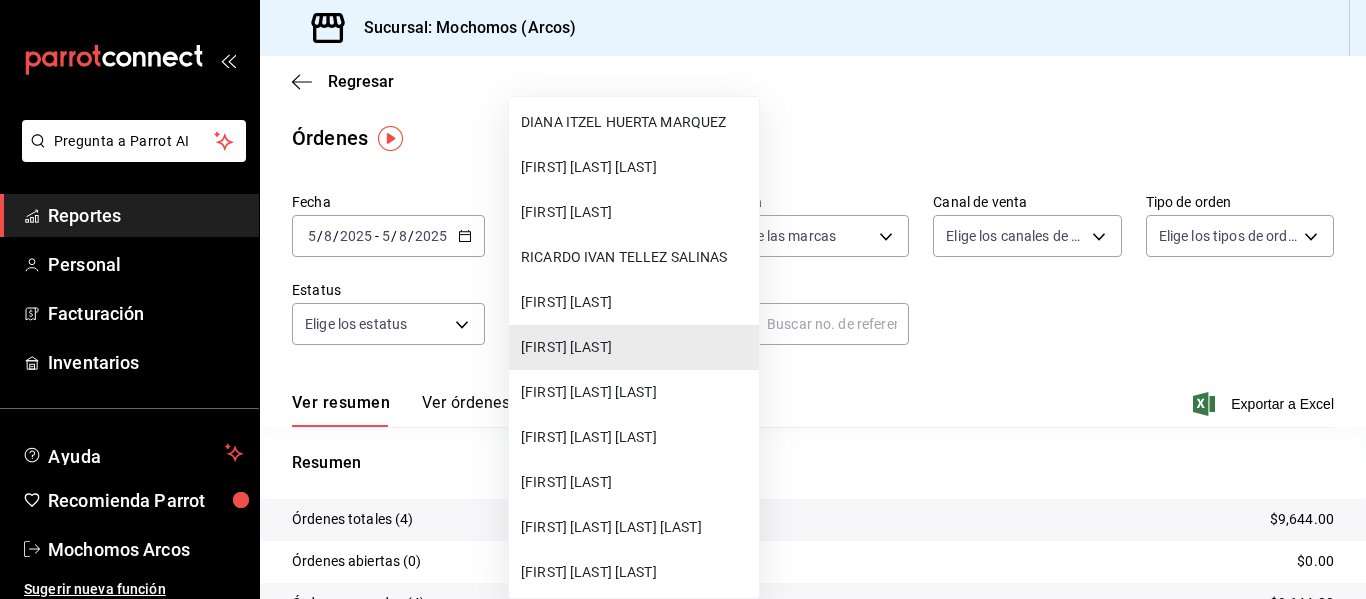 type 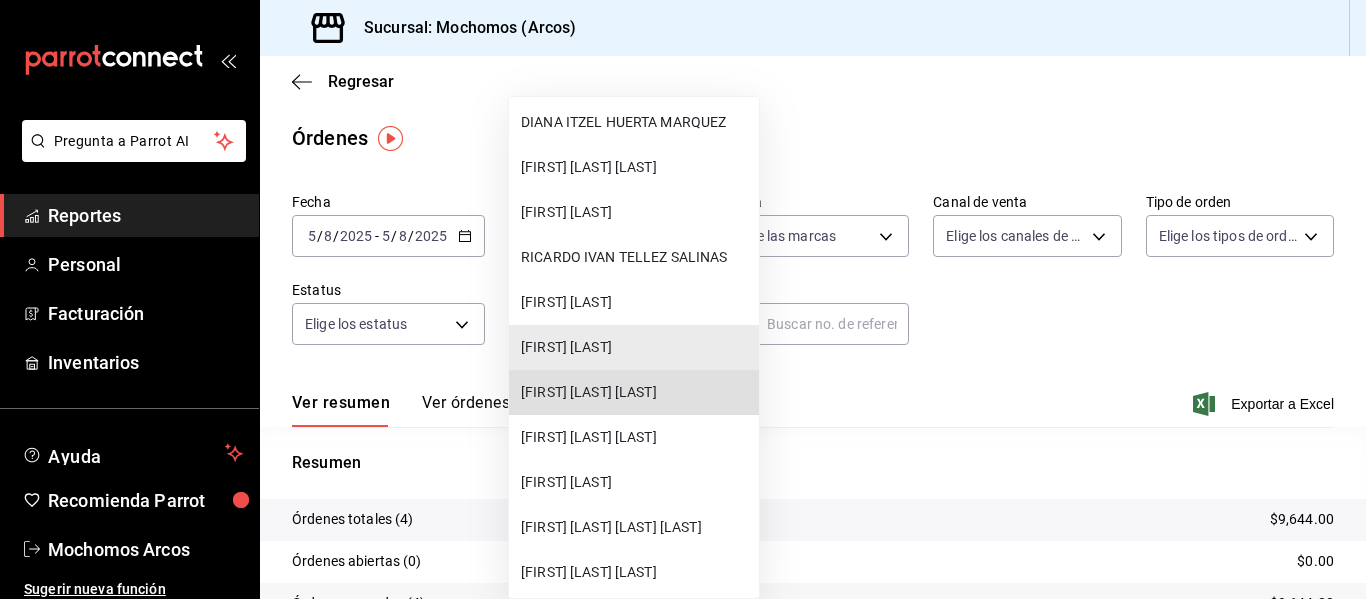 type 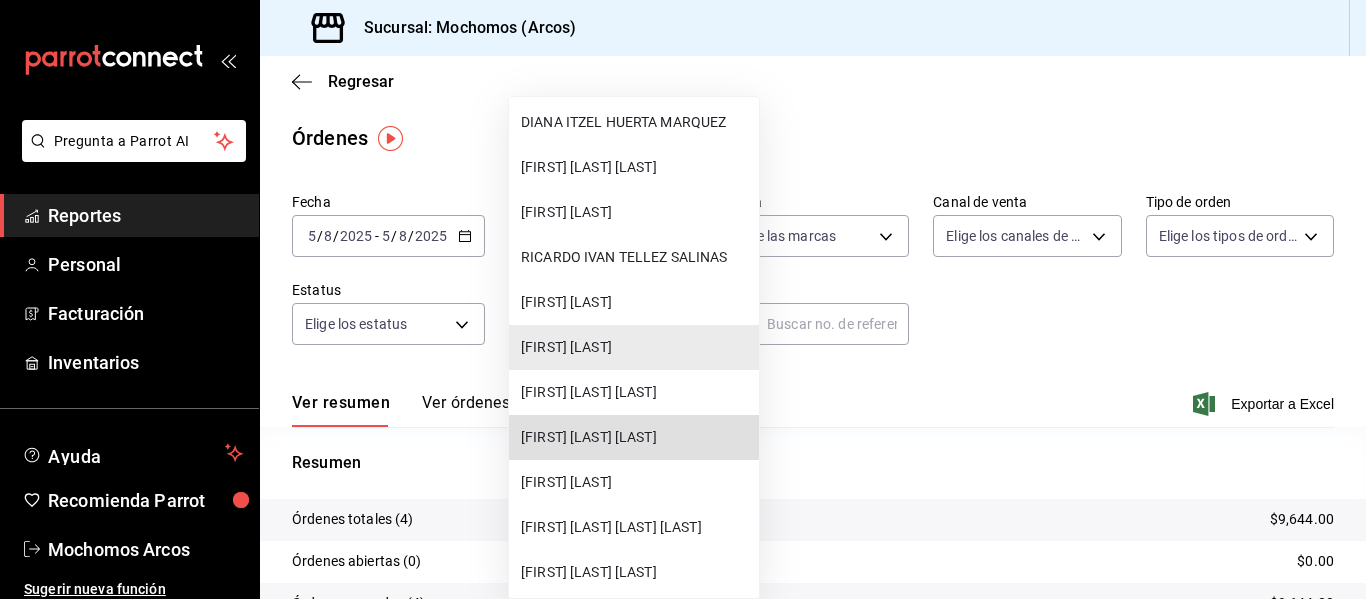 type 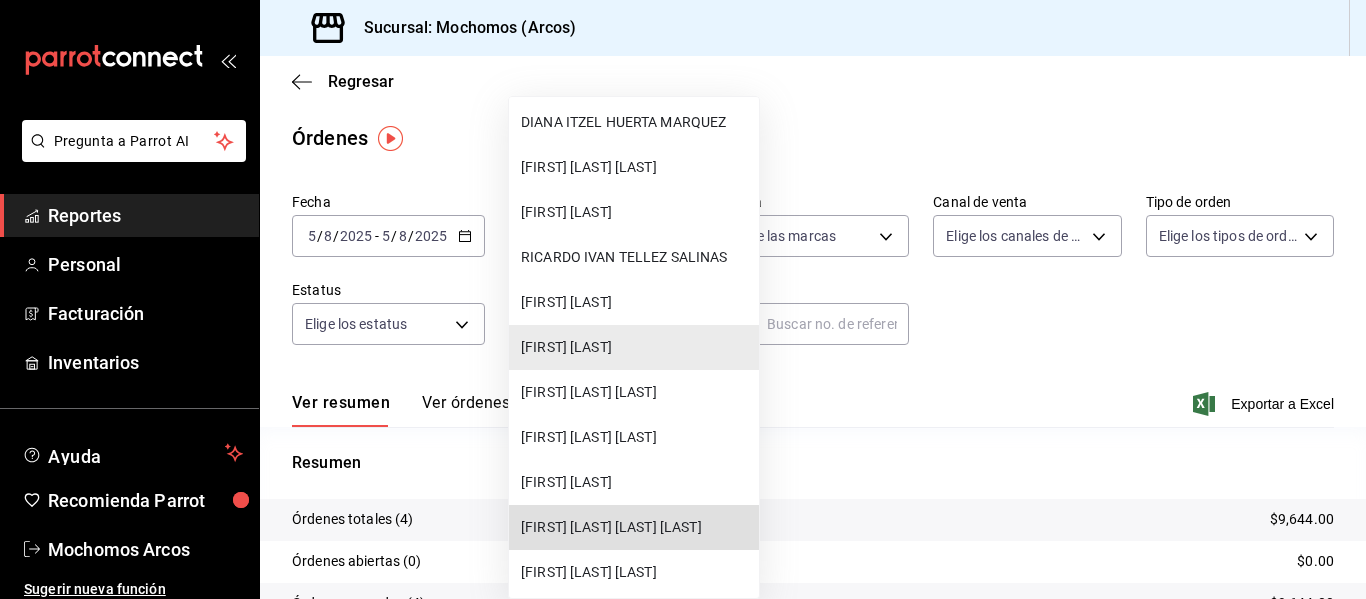 type 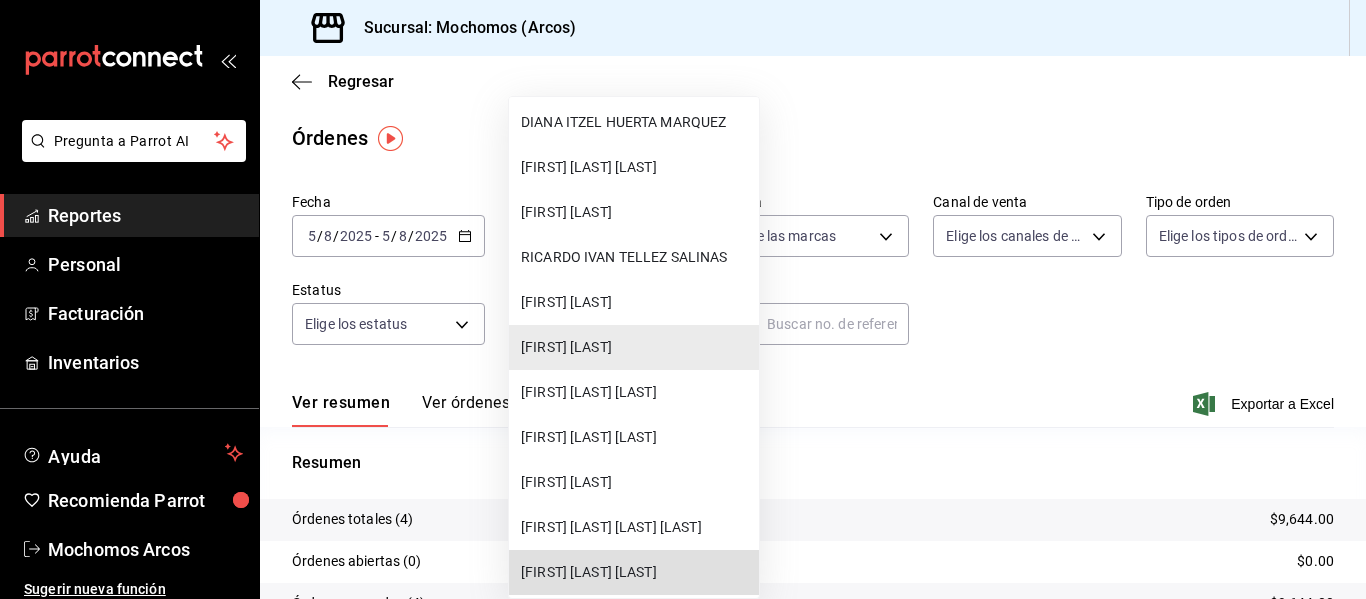 type 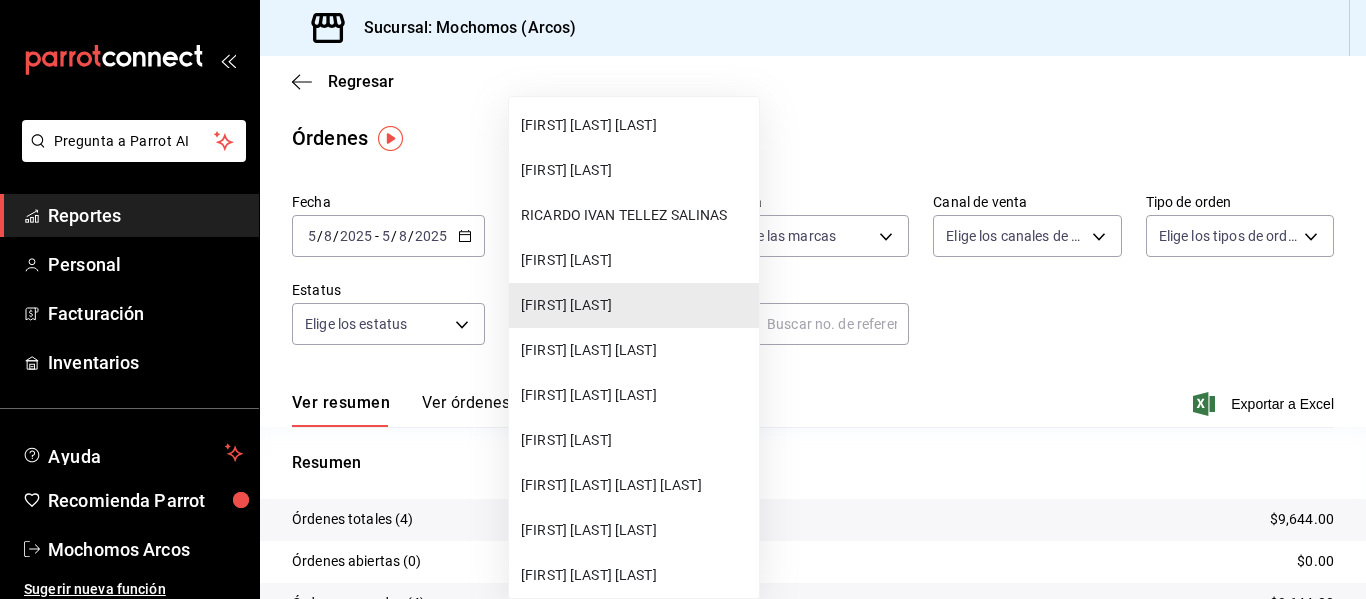 type 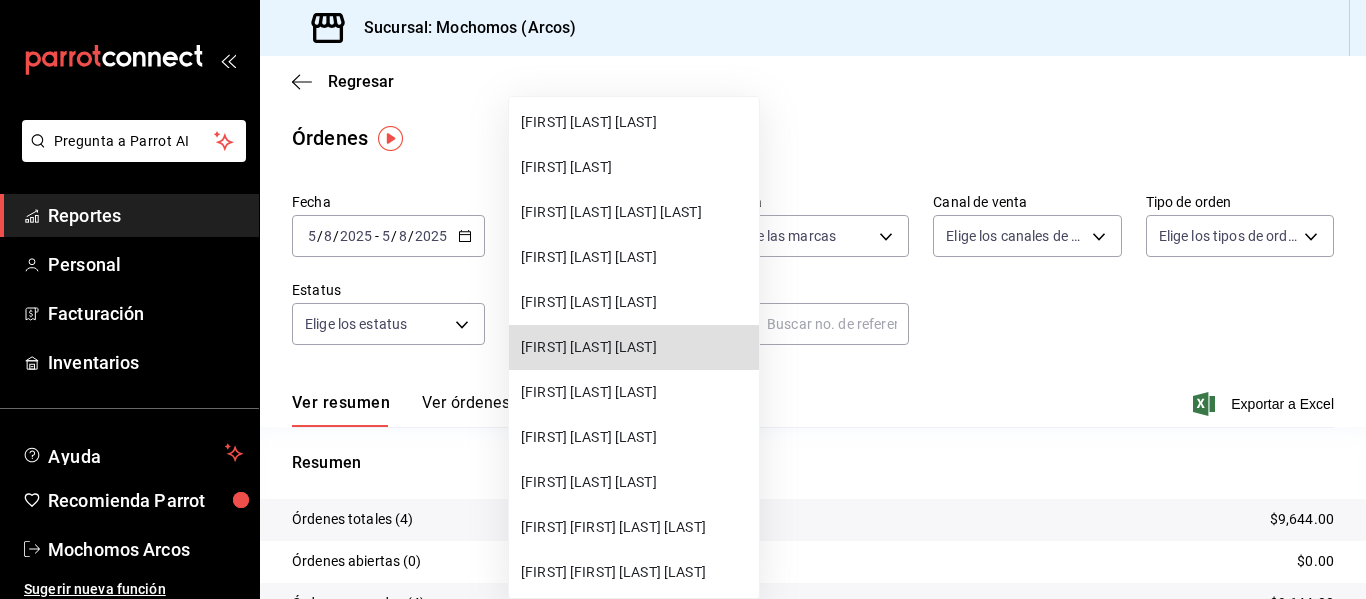 type 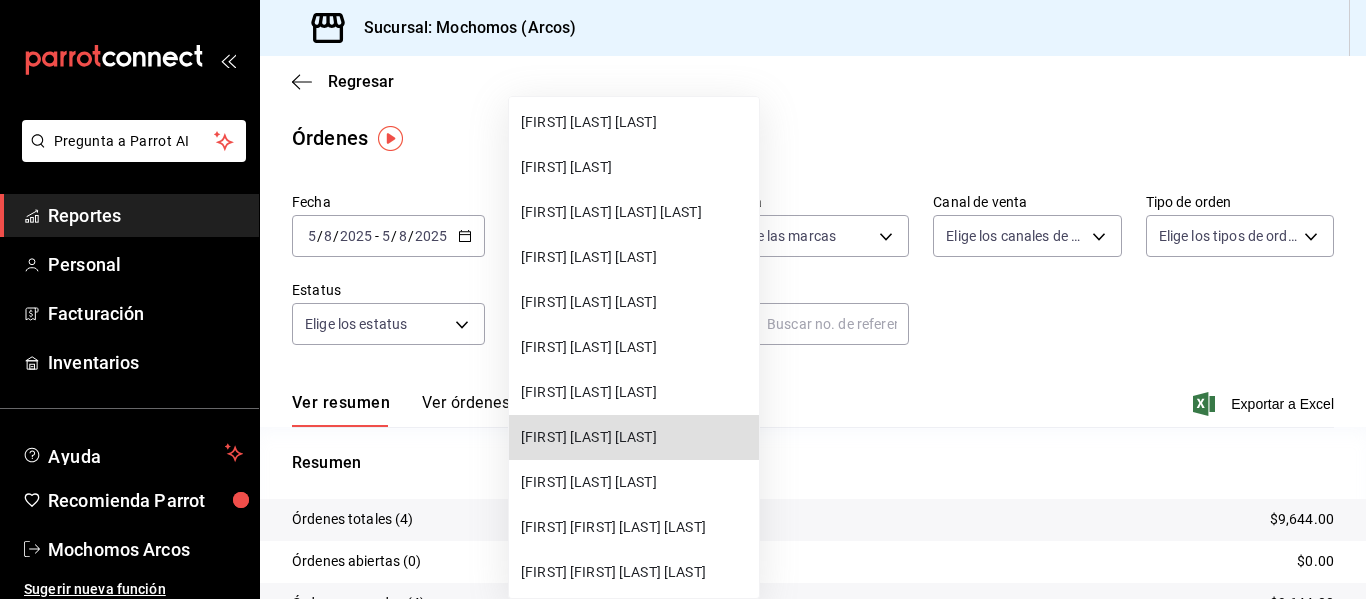 type 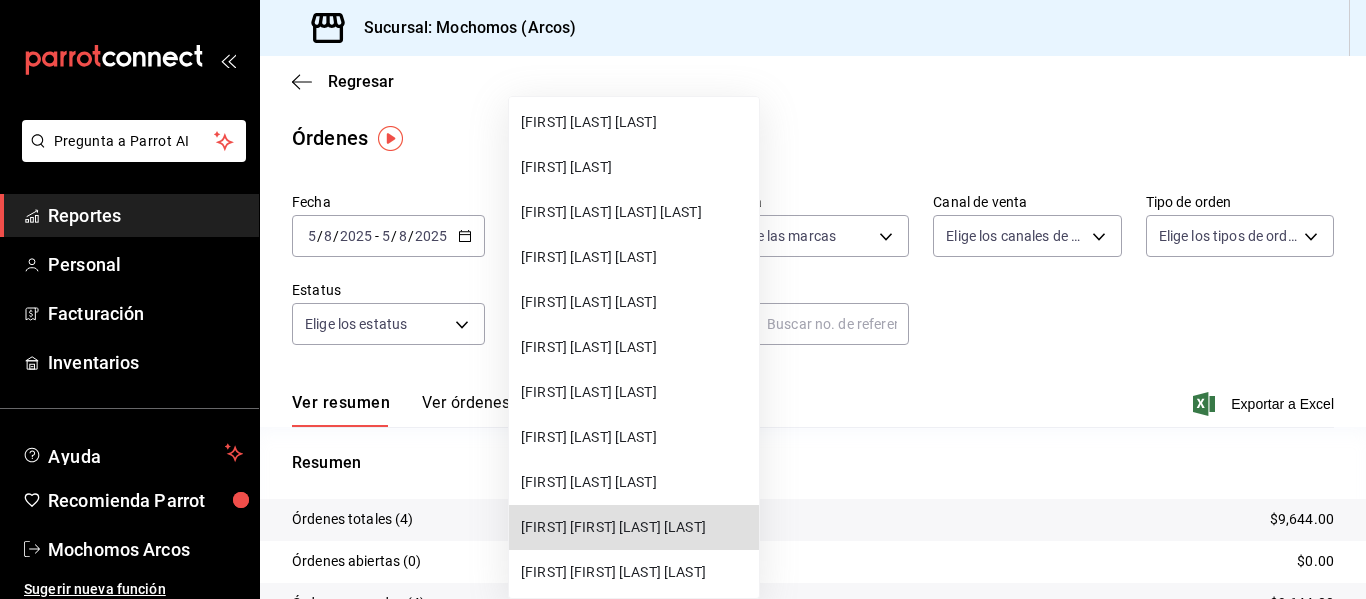 type 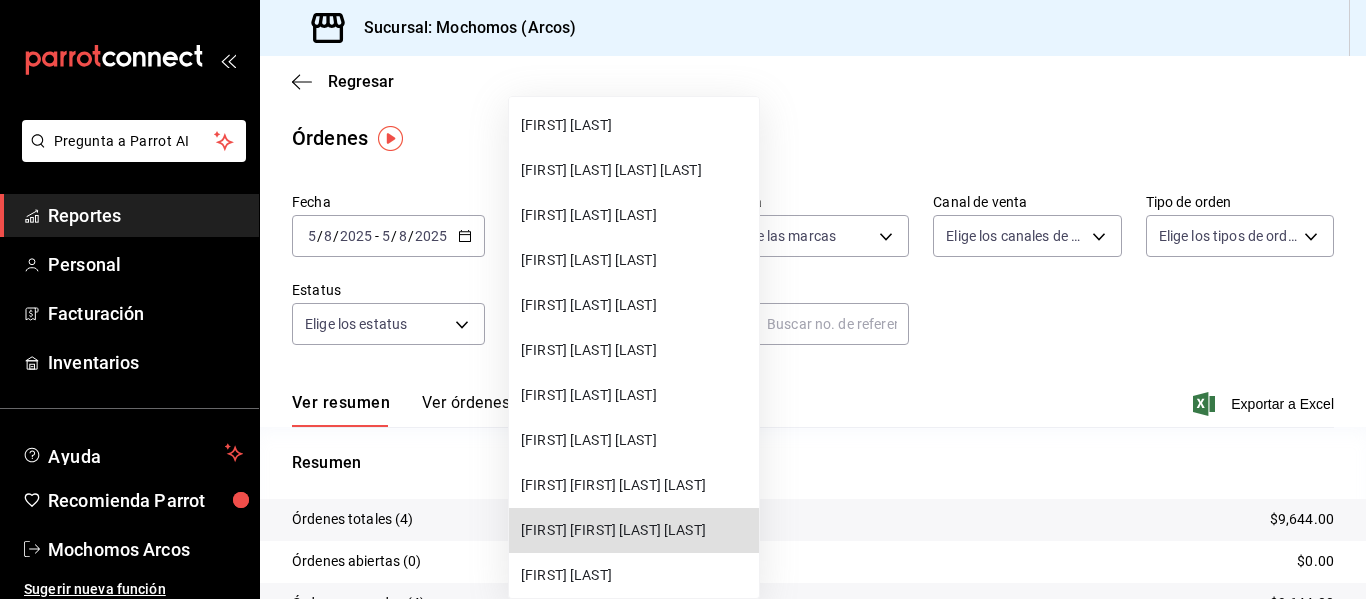 type 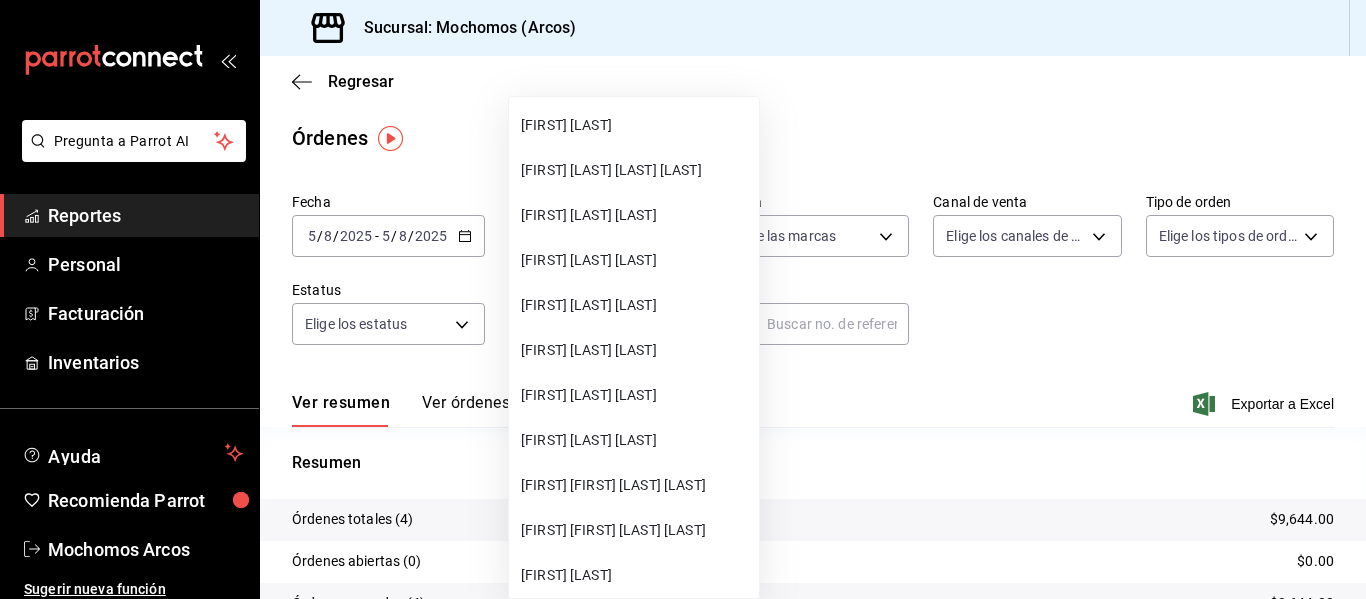 type 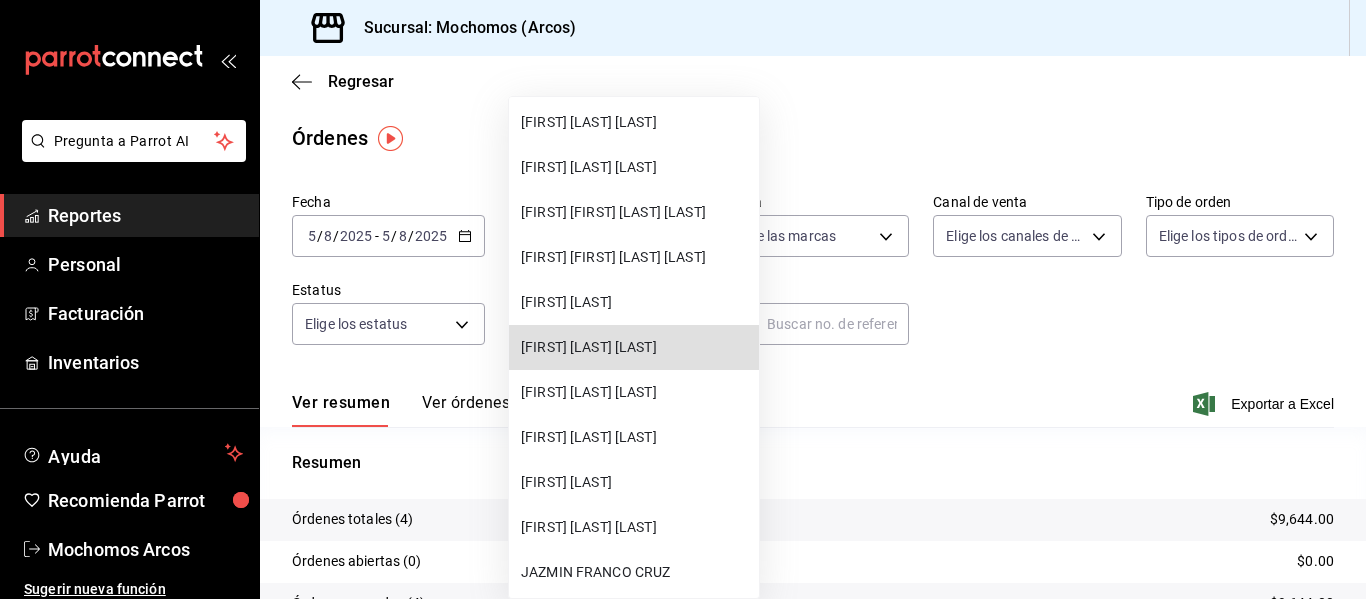 type 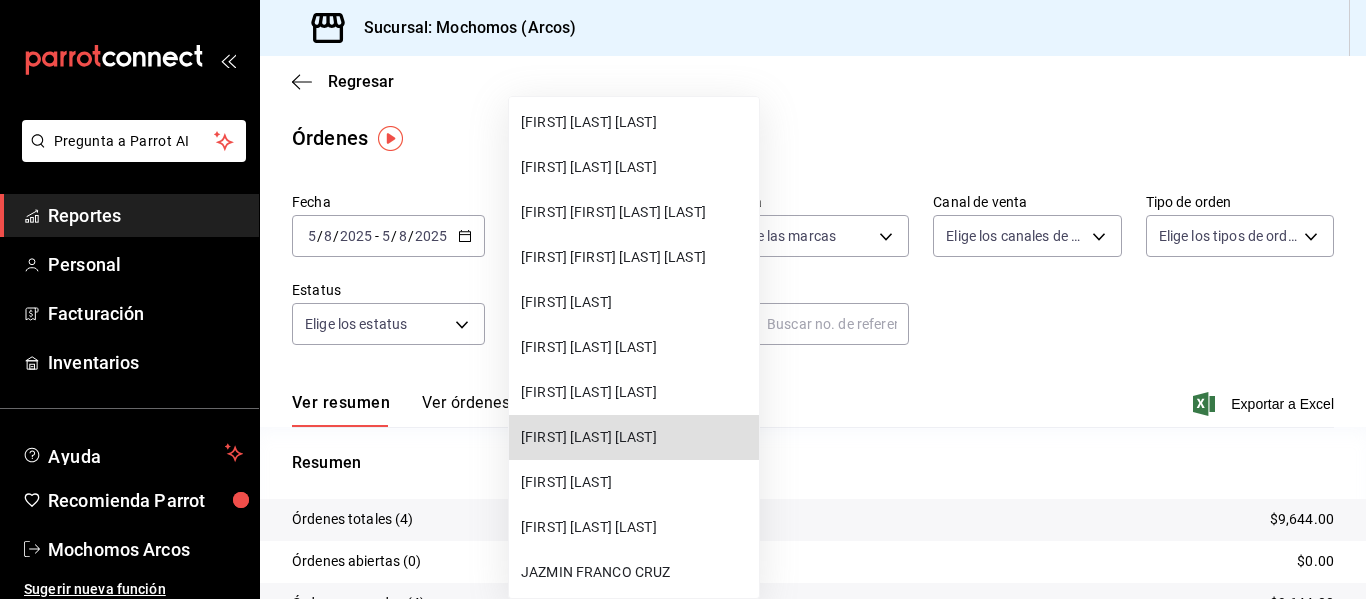 type 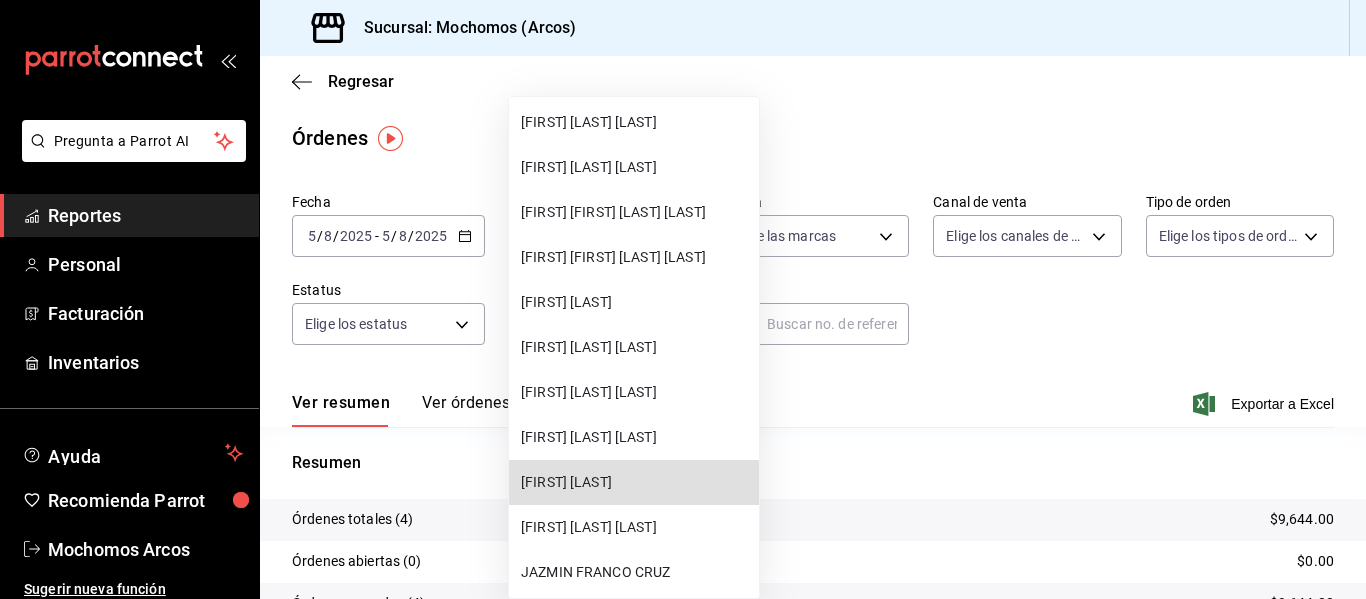 type 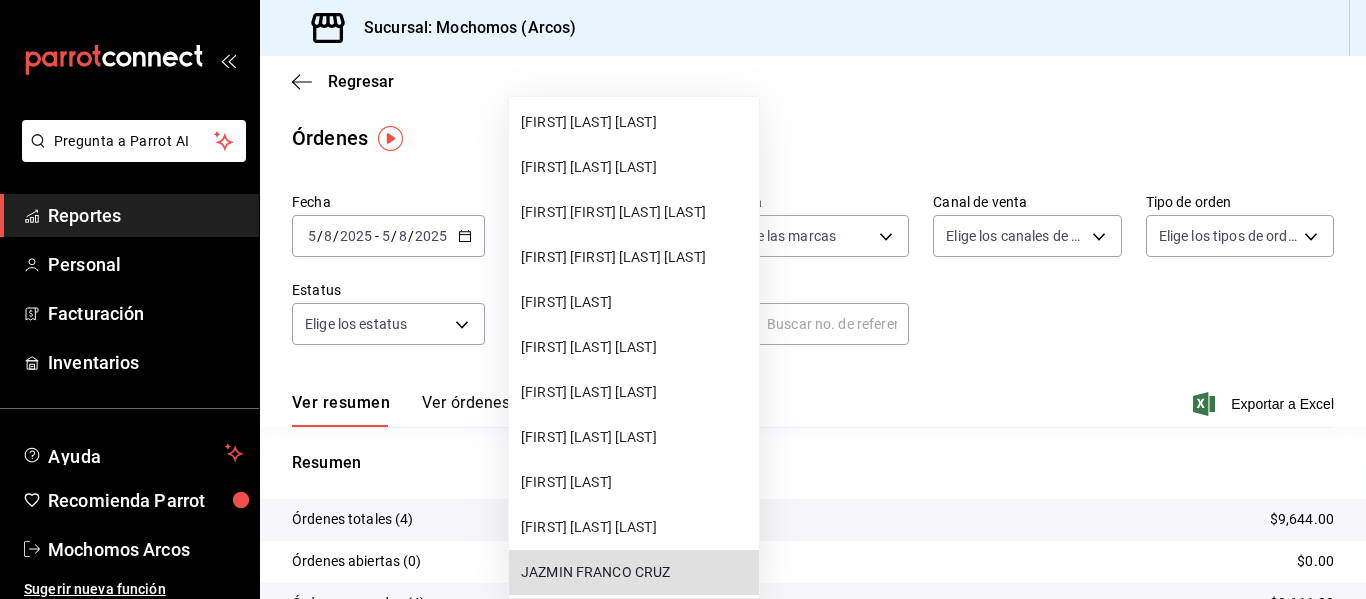 type 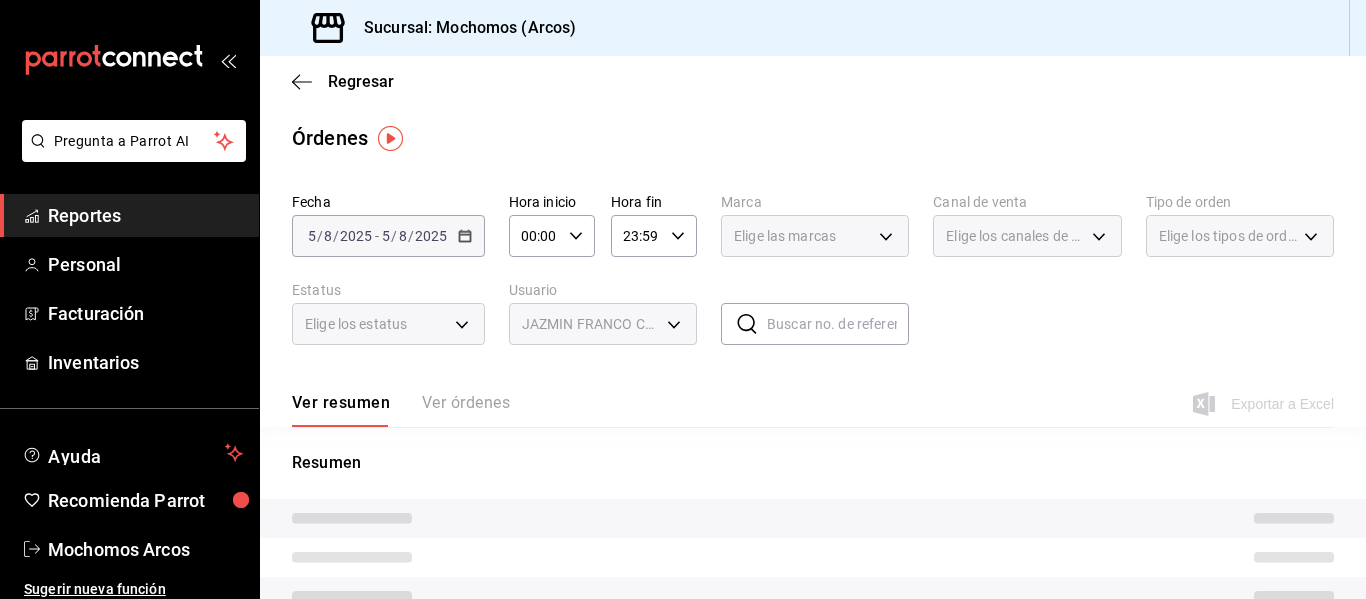 type on "ac71d607-51ac-4bb6-83b6-becd19c6bc9e" 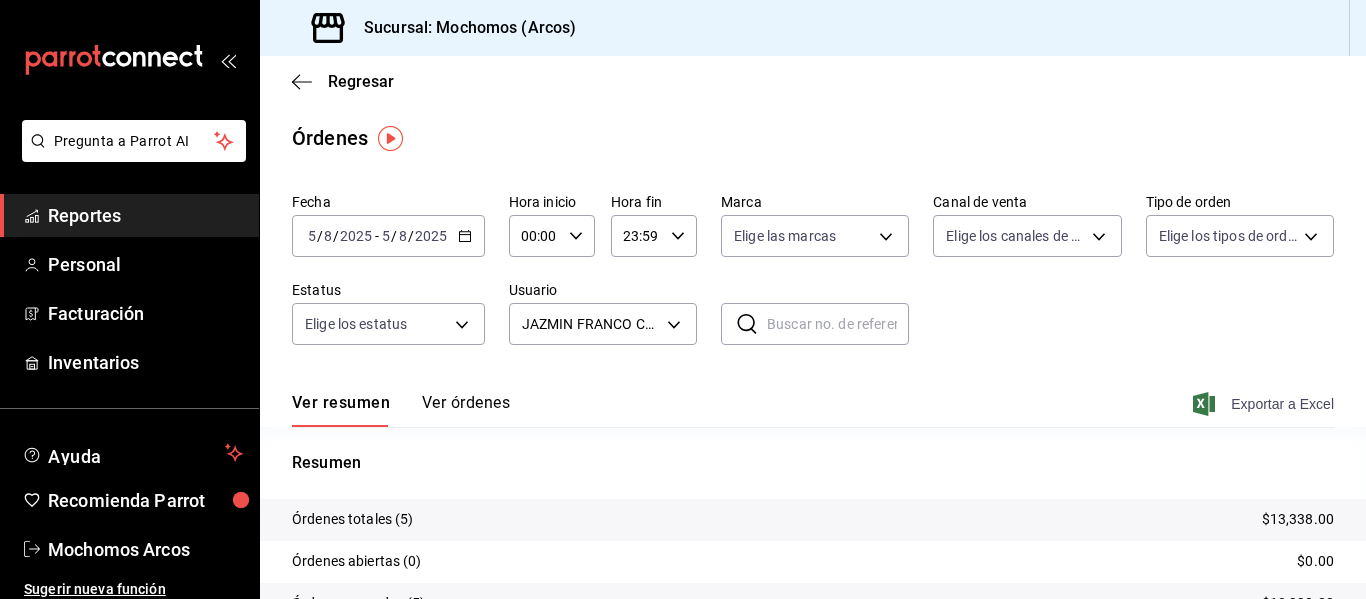 click on "Exportar a Excel" at bounding box center (1265, 404) 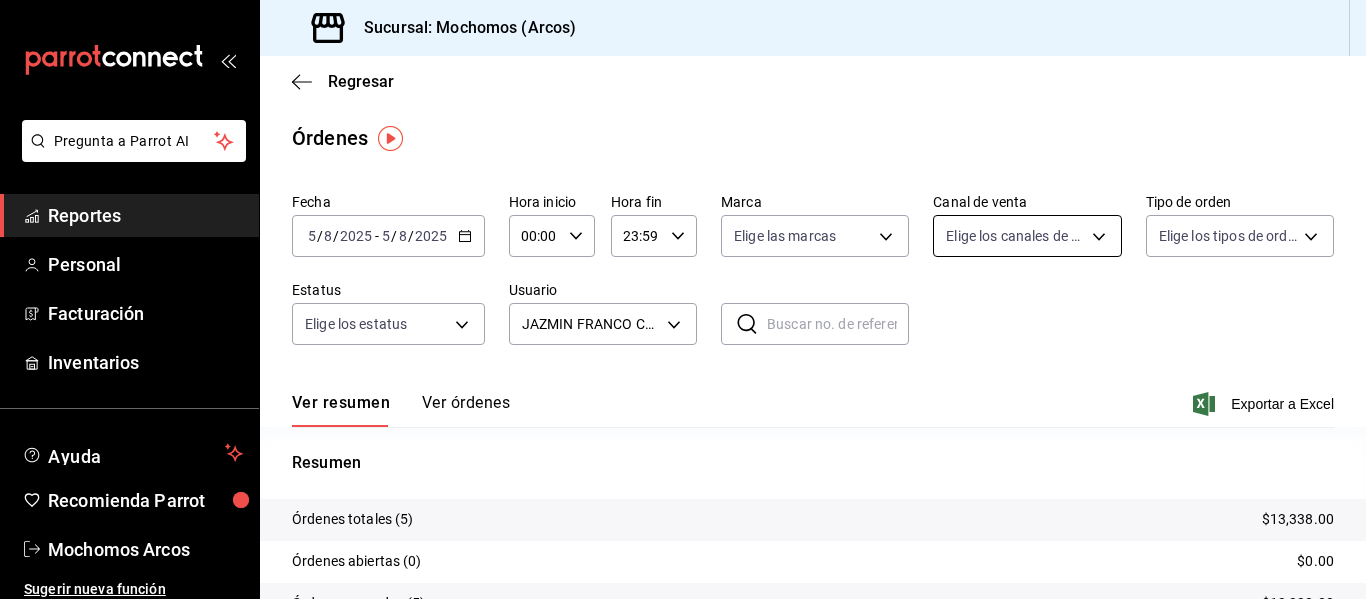 click on "Pregunta a Parrot AI Reportes   Personal   Facturación   Inventarios   Ayuda Recomienda Parrot   Mochomos Arcos   Sugerir nueva función   Sucursal: Mochomos (Arcos) Regresar Órdenes Fecha 2025-08-05 5 / 8 / 2025 - 2025-08-05 5 / 8 / 2025 Hora inicio 00:00 Hora inicio Hora fin 23:59 Hora fin Marca Elige las marcas Canal de venta Elige los canales de venta Tipo de orden Elige los tipos de orden Estatus Elige los estatus Usuario JAZMIN FRANCO CRUZ ([UUID]) ​ ​ Ver resumen Ver órdenes Exportar a Excel Resumen Órdenes totales (5) $13,338.00 Órdenes abiertas (0) $0.00 Órdenes cerradas (5) $13,338.00 Órdenes canceladas (0) $0.00 Órdenes negadas (0) $0.00 ¿Quieres ver el consumo promedio por orden y comensal? Ve al reporte de Ticket promedio Pregunta a Parrot AI Reportes   Personal   Facturación   Inventarios   Ayuda Recomienda Parrot   Mochomos Arcos   Sugerir nueva función   GANA 1 MES GRATIS EN TU SUSCRIPCIÓN AQUÍ Ver video tutorial Ir a video Visitar centro de ayuda" at bounding box center (683, 299) 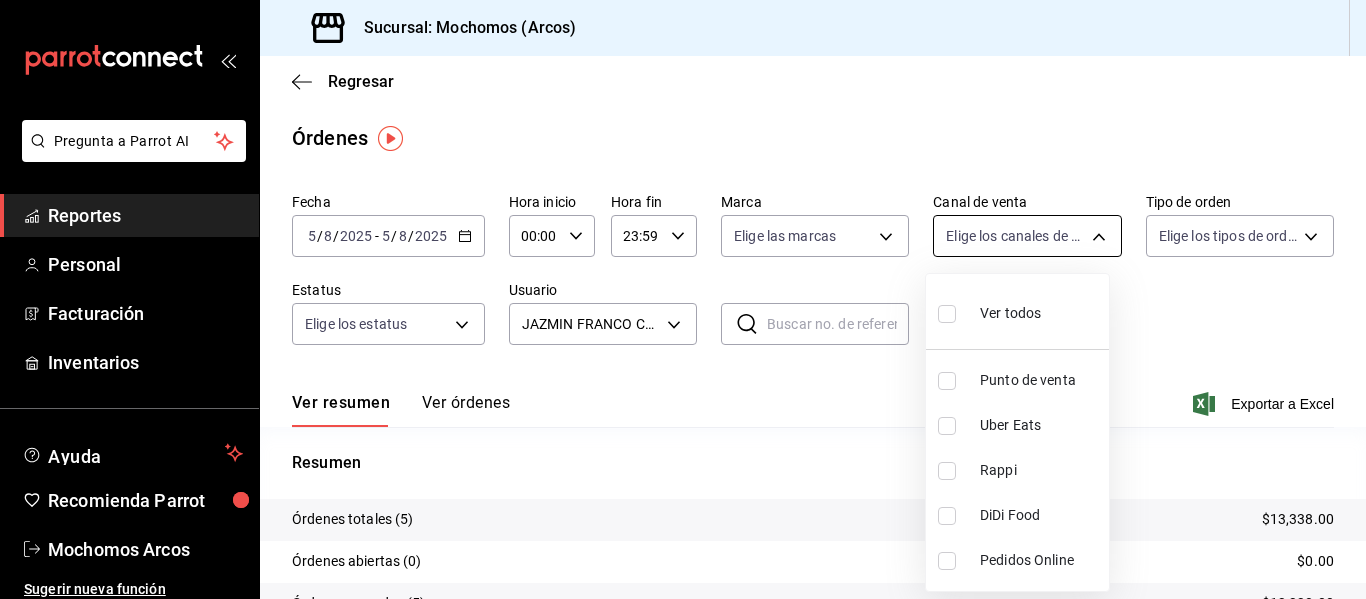 click at bounding box center [683, 299] 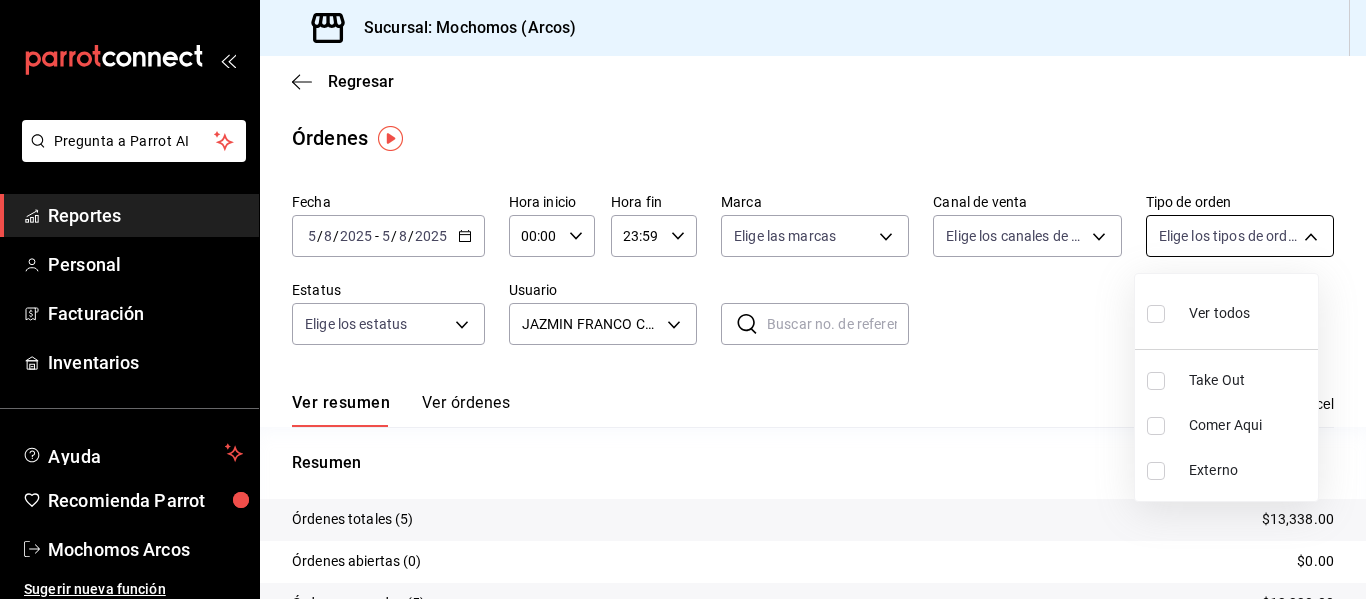 click on "Pregunta a Parrot AI Reportes   Personal   Facturación   Inventarios   Ayuda Recomienda Parrot   Mochomos Arcos   Sugerir nueva función   Sucursal: Mochomos (Arcos) Regresar Órdenes Fecha 2025-08-05 5 / 8 / 2025 - 2025-08-05 5 / 8 / 2025 Hora inicio 00:00 Hora inicio Hora fin 23:59 Hora fin Marca Elige las marcas Canal de venta Elige los canales de venta Tipo de orden Elige los tipos de orden Estatus Elige los estatus Usuario JAZMIN FRANCO CRUZ ([UUID]) ​ ​ Ver resumen Ver órdenes Exportar a Excel Resumen Órdenes totales (5) $13,338.00 Órdenes abiertas (0) $0.00 Órdenes cerradas (5) $13,338.00 Órdenes canceladas (0) $0.00 Órdenes negadas (0) $0.00 ¿Quieres ver el consumo promedio por orden y comensal? Ve al reporte de Ticket promedio Pregunta a Parrot AI Reportes   Personal   Facturación   Inventarios   Ayuda Recomienda Parrot   Mochomos Arcos   Sugerir nueva función   GANA 1 MES GRATIS EN TU SUSCRIPCIÓN AQUÍ Ver video tutorial Ir a video Visitar centro de ayuda" at bounding box center (683, 299) 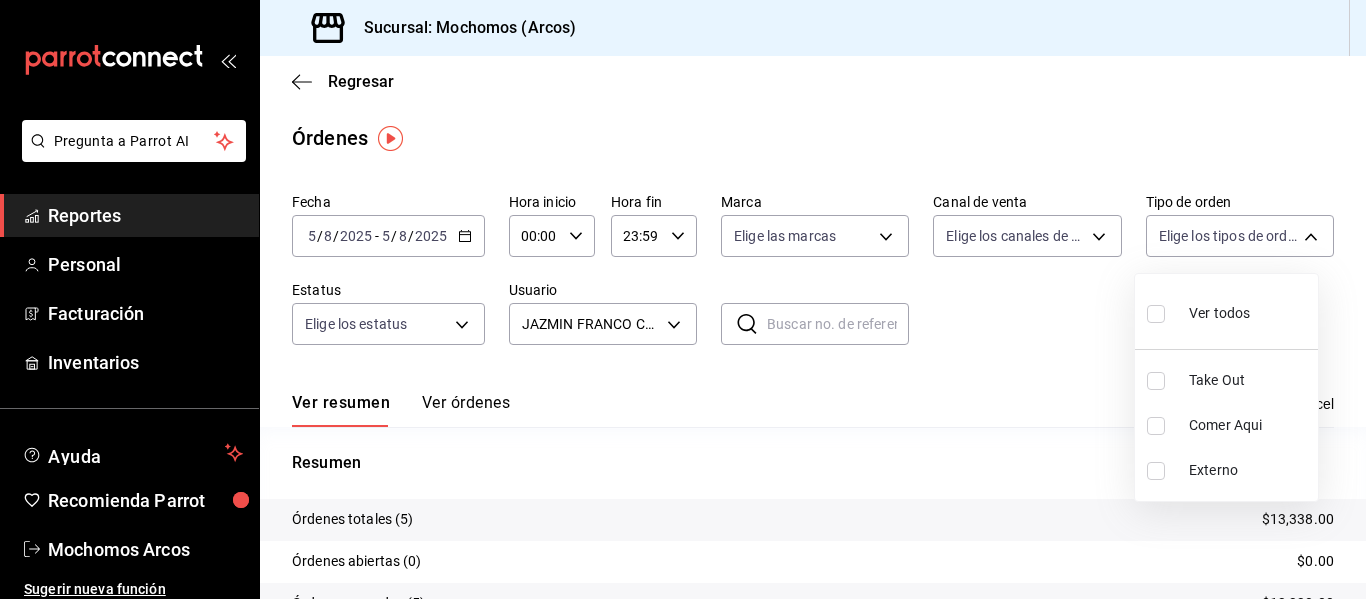 click at bounding box center [683, 299] 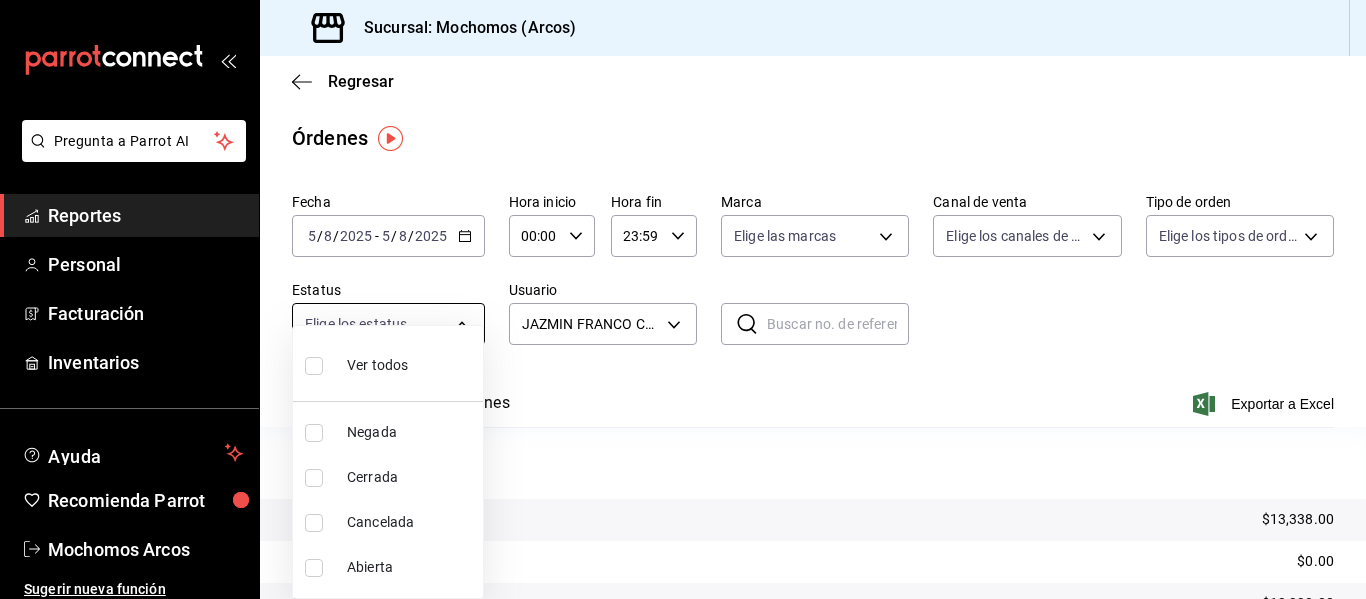 click on "Pregunta a Parrot AI Reportes   Personal   Facturación   Inventarios   Ayuda Recomienda Parrot   Mochomos Arcos   Sugerir nueva función   Sucursal: Mochomos (Arcos) Regresar Órdenes Fecha 2025-08-05 5 / 8 / 2025 - 2025-08-05 5 / 8 / 2025 Hora inicio 00:00 Hora inicio Hora fin 23:59 Hora fin Marca Elige las marcas Canal de venta Elige los canales de venta Tipo de orden Elige los tipos de orden Estatus Elige los estatus Usuario JAZMIN FRANCO CRUZ ([UUID]) ​ ​ Ver resumen Ver órdenes Exportar a Excel Resumen Órdenes totales (5) $13,338.00 Órdenes abiertas (0) $0.00 Órdenes cerradas (5) $13,338.00 Órdenes canceladas (0) $0.00 Órdenes negadas (0) $0.00 ¿Quieres ver el consumo promedio por orden y comensal? Ve al reporte de Ticket promedio Pregunta a Parrot AI Reportes   Personal   Facturación   Inventarios   Ayuda Recomienda Parrot   Mochomos Arcos   Sugerir nueva función   GANA 1 MES GRATIS EN TU SUSCRIPCIÓN AQUÍ Ver video tutorial Ir a video Visitar centro de ayuda" at bounding box center (683, 299) 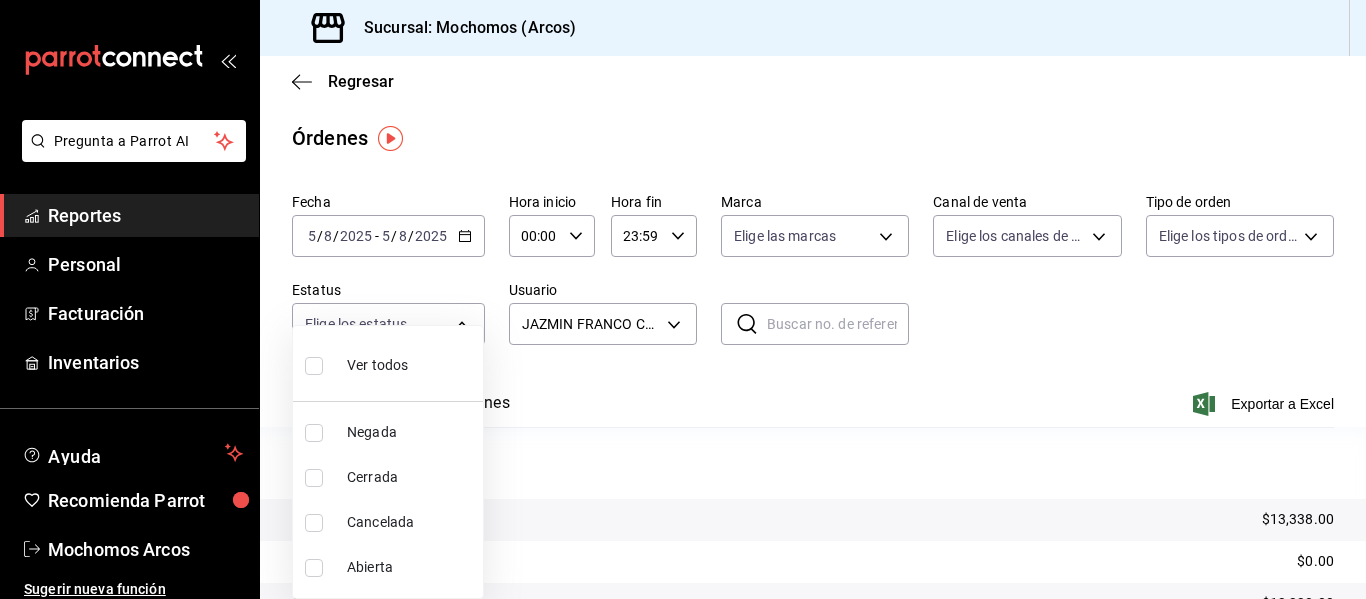 click at bounding box center (683, 299) 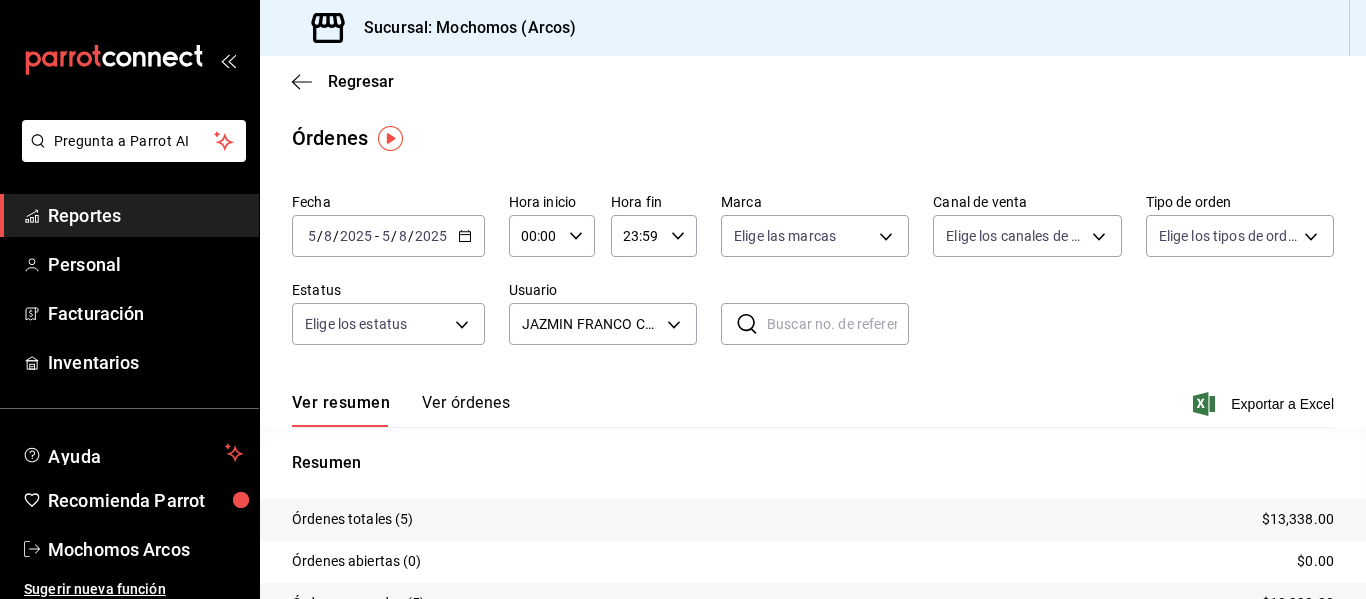 click on "Reportes" at bounding box center [145, 215] 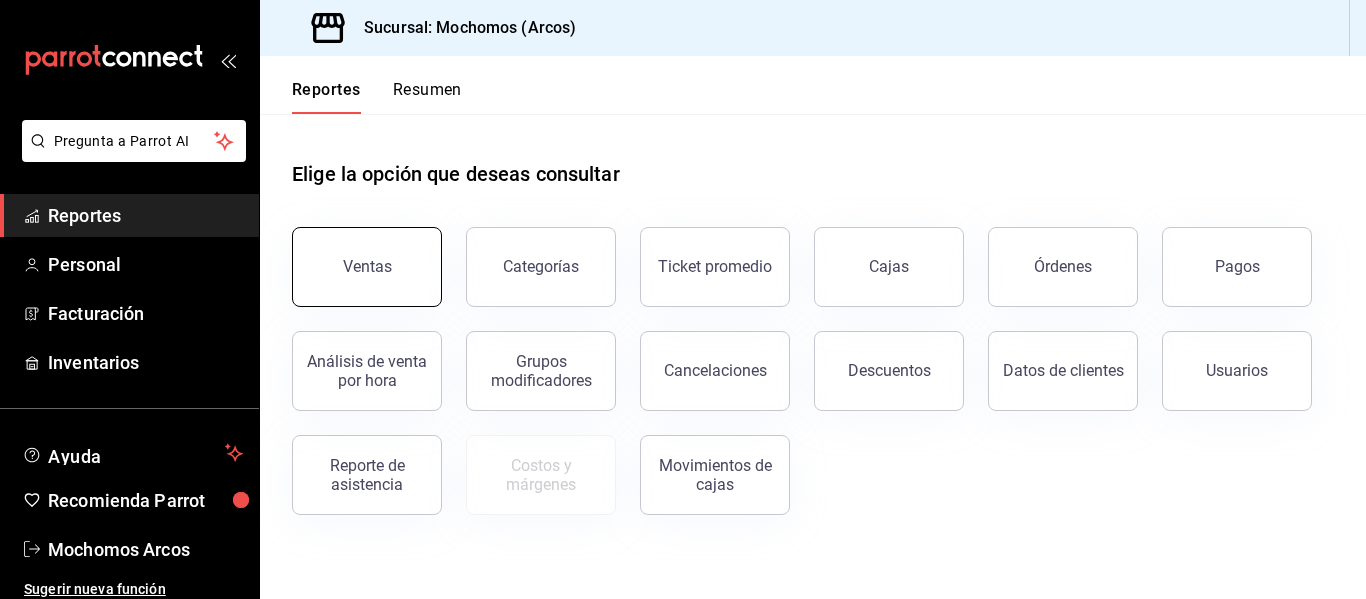 click on "Ventas" at bounding box center (367, 267) 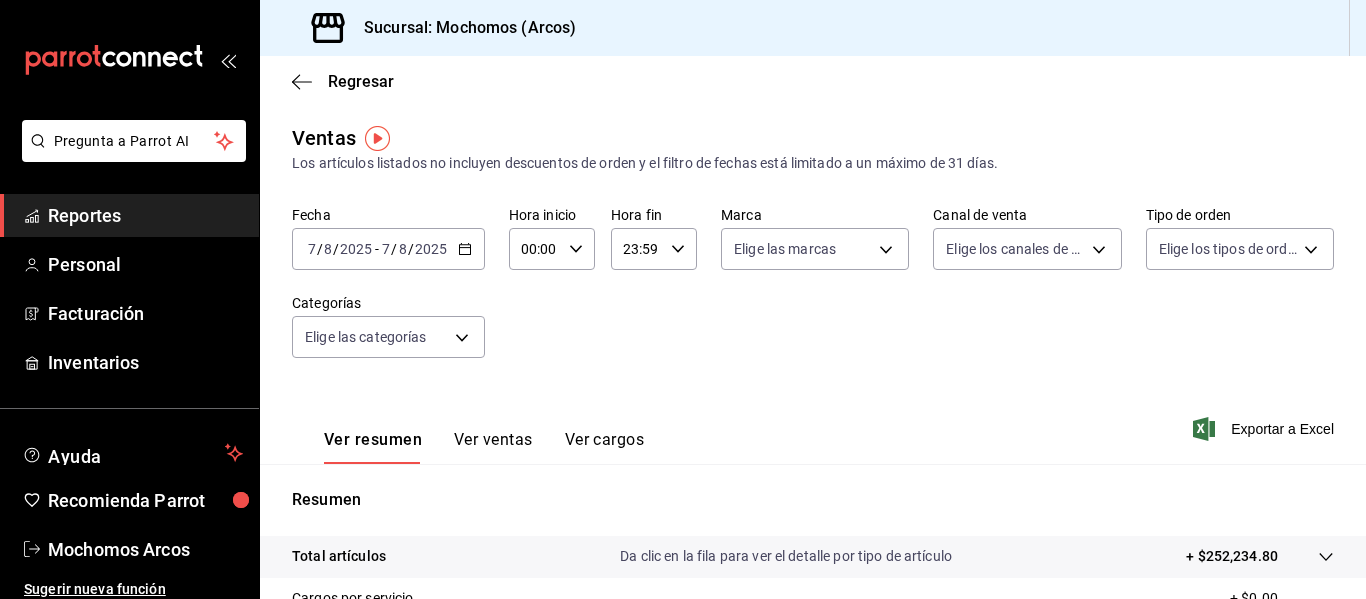 click 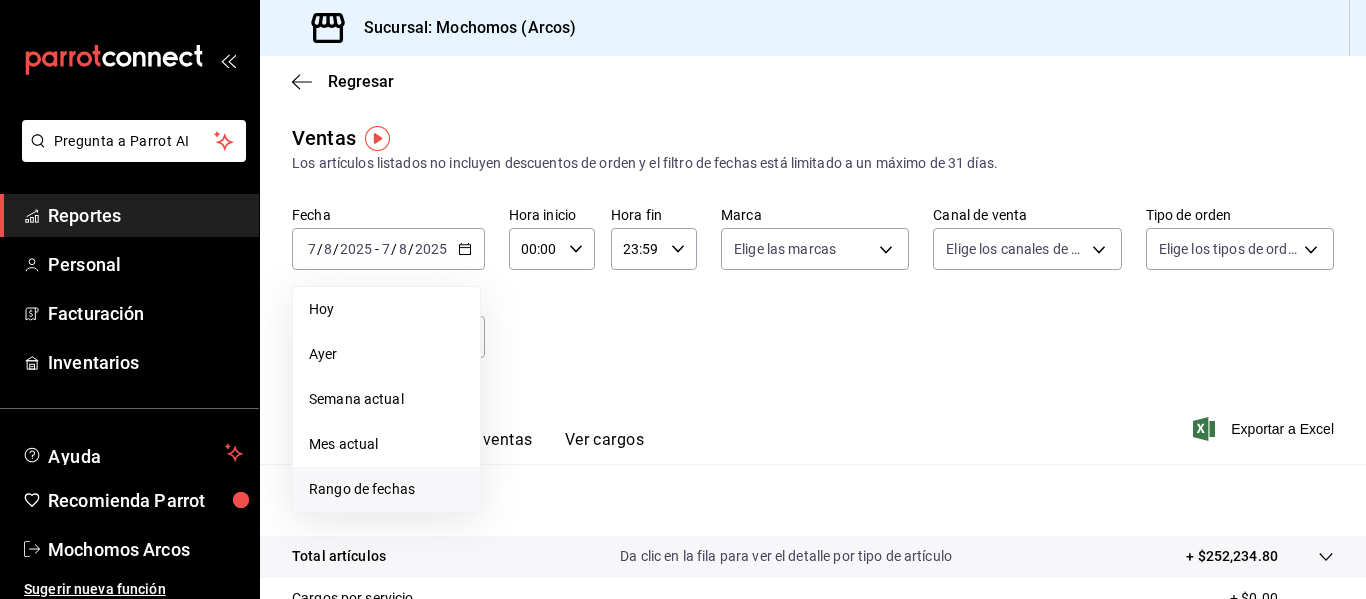 click on "Rango de fechas" at bounding box center [386, 489] 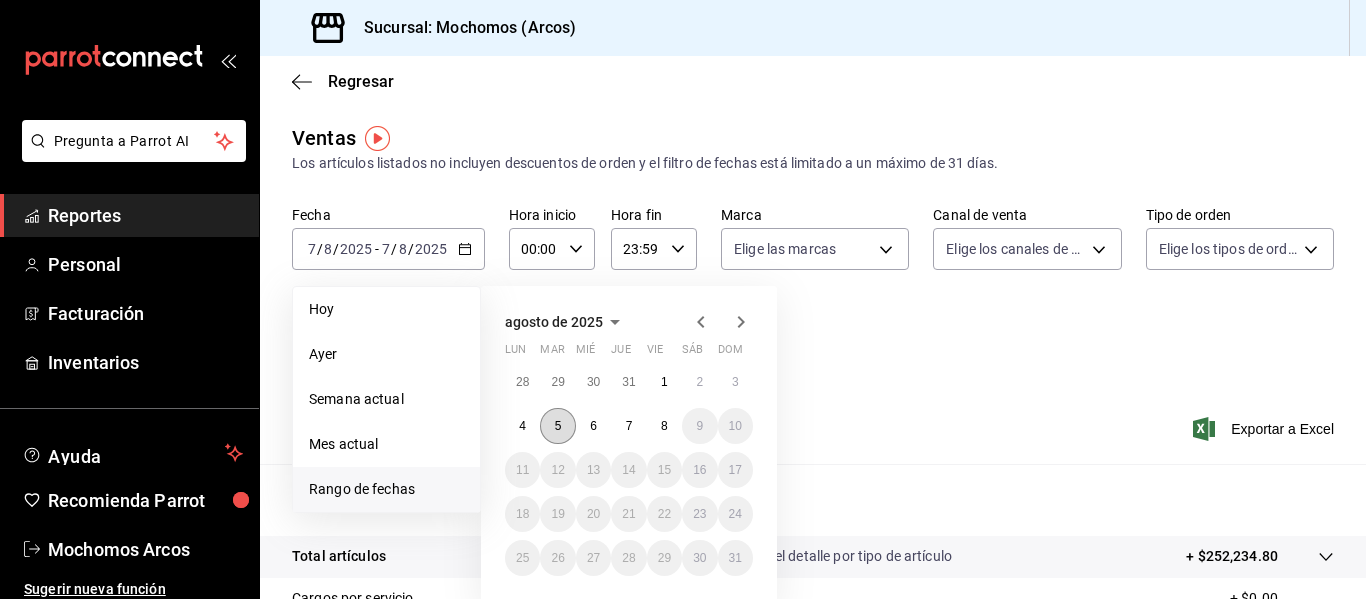 click on "5" at bounding box center (558, 426) 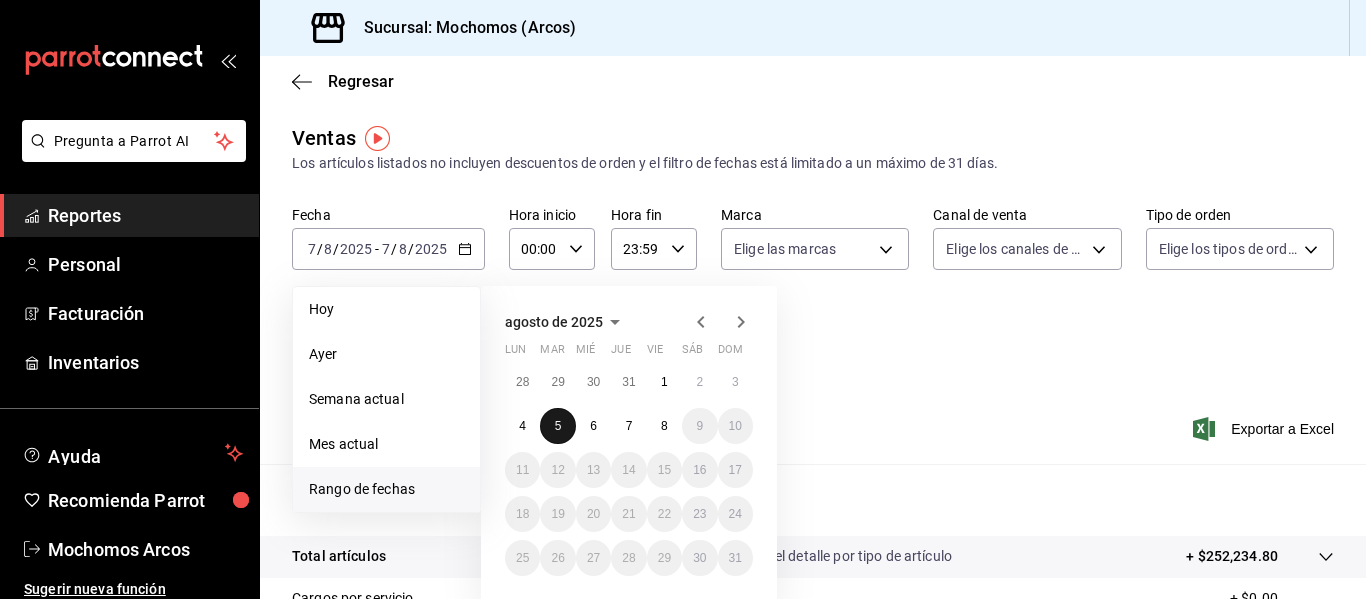 click on "5" at bounding box center [558, 426] 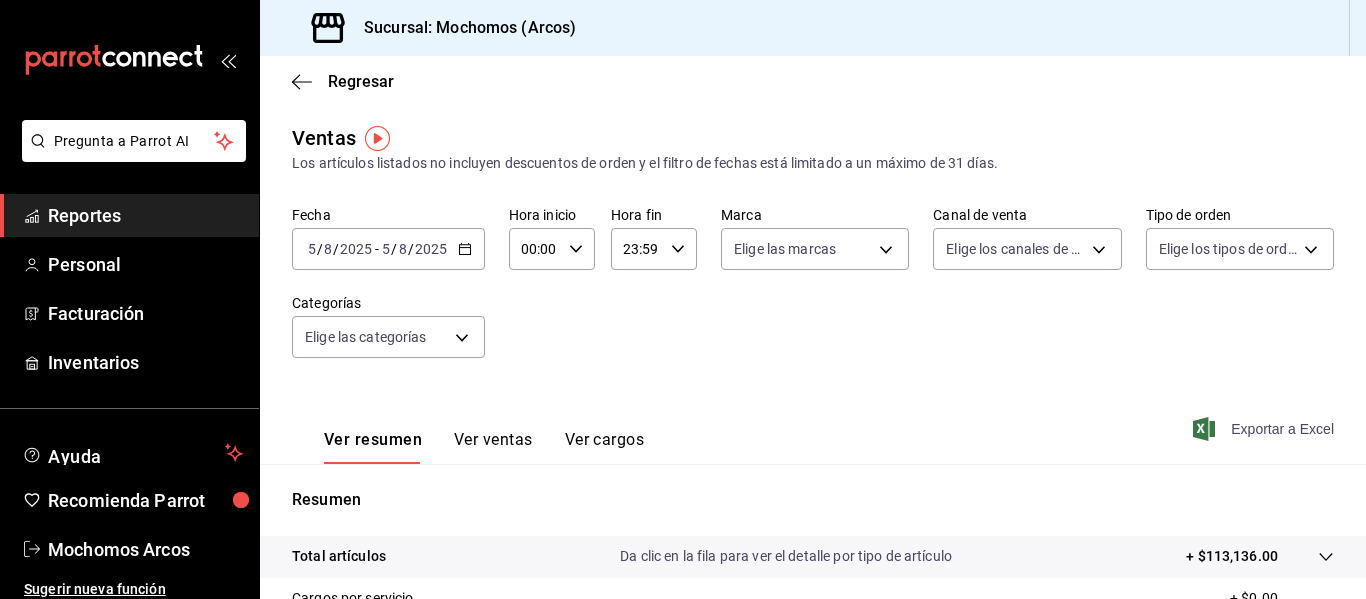 click on "Exportar a Excel" at bounding box center (1265, 429) 